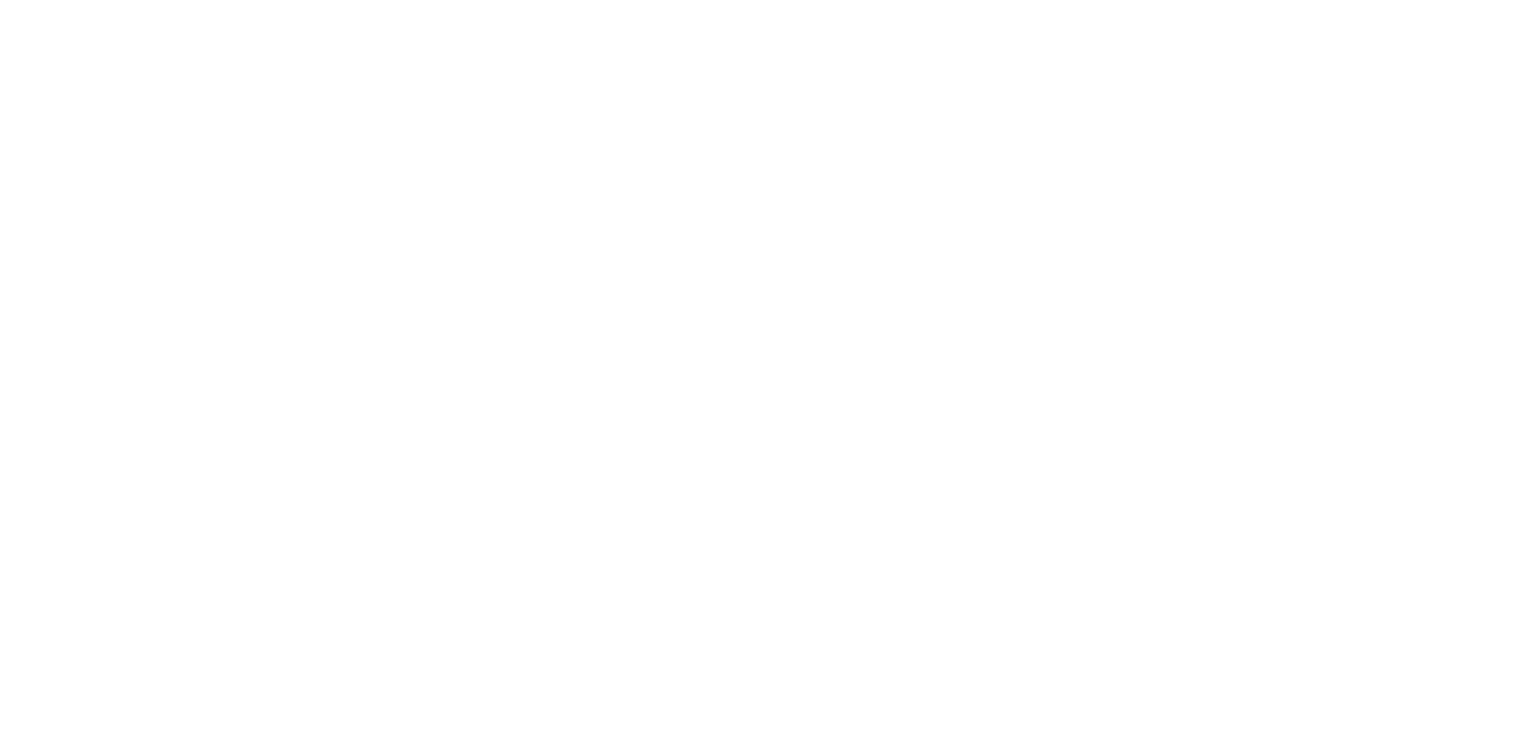 scroll, scrollTop: 0, scrollLeft: 0, axis: both 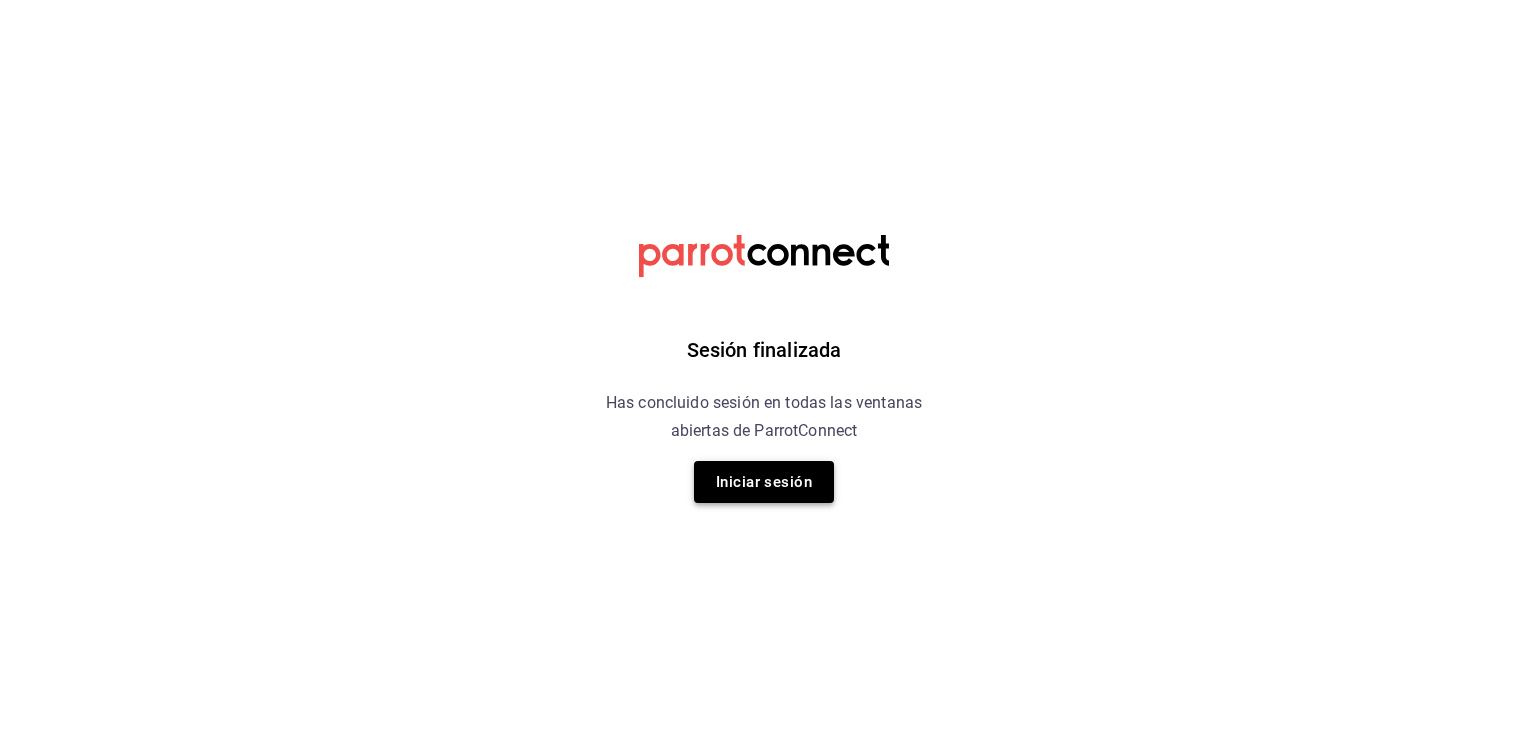 click on "Iniciar sesión" at bounding box center [764, 482] 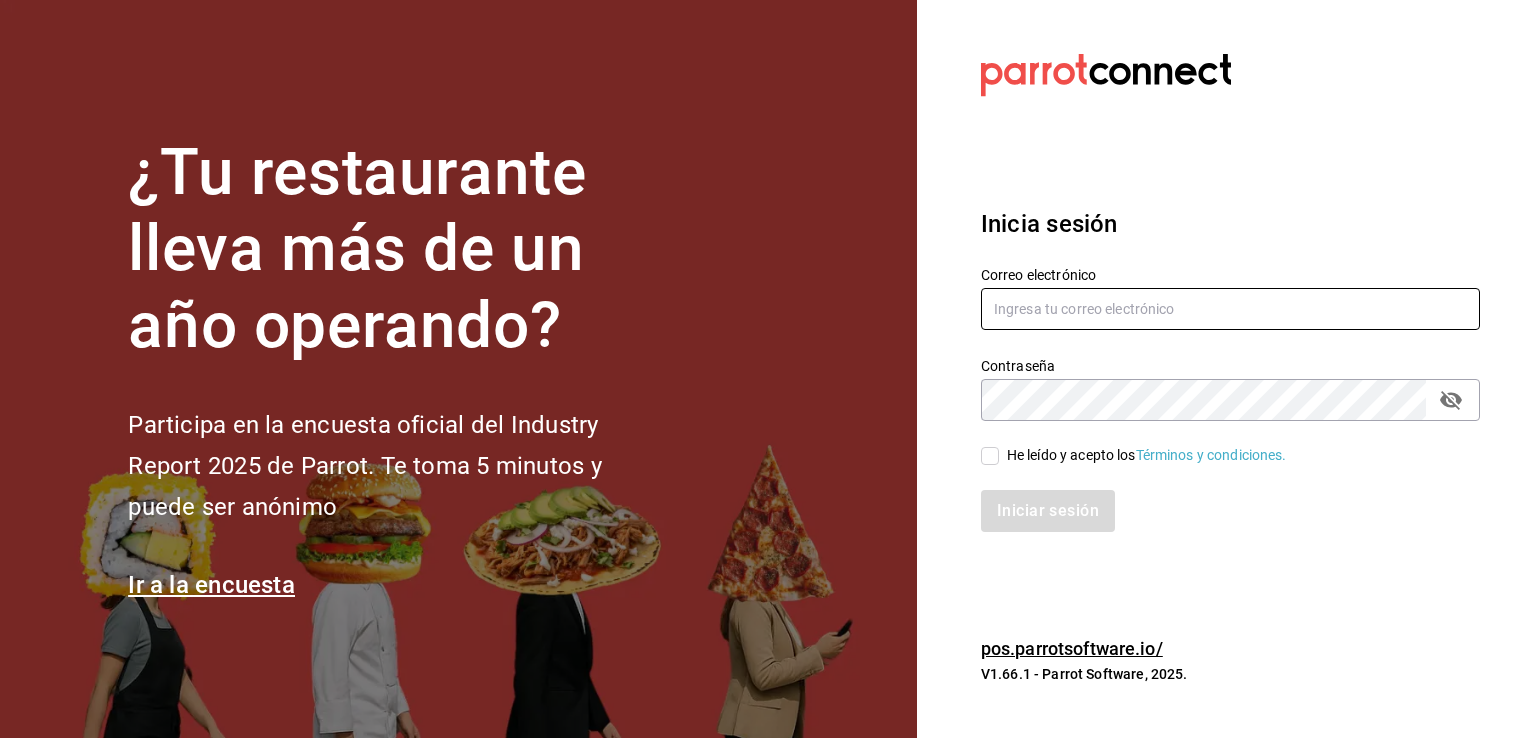 type on "[USERNAME]@example.com" 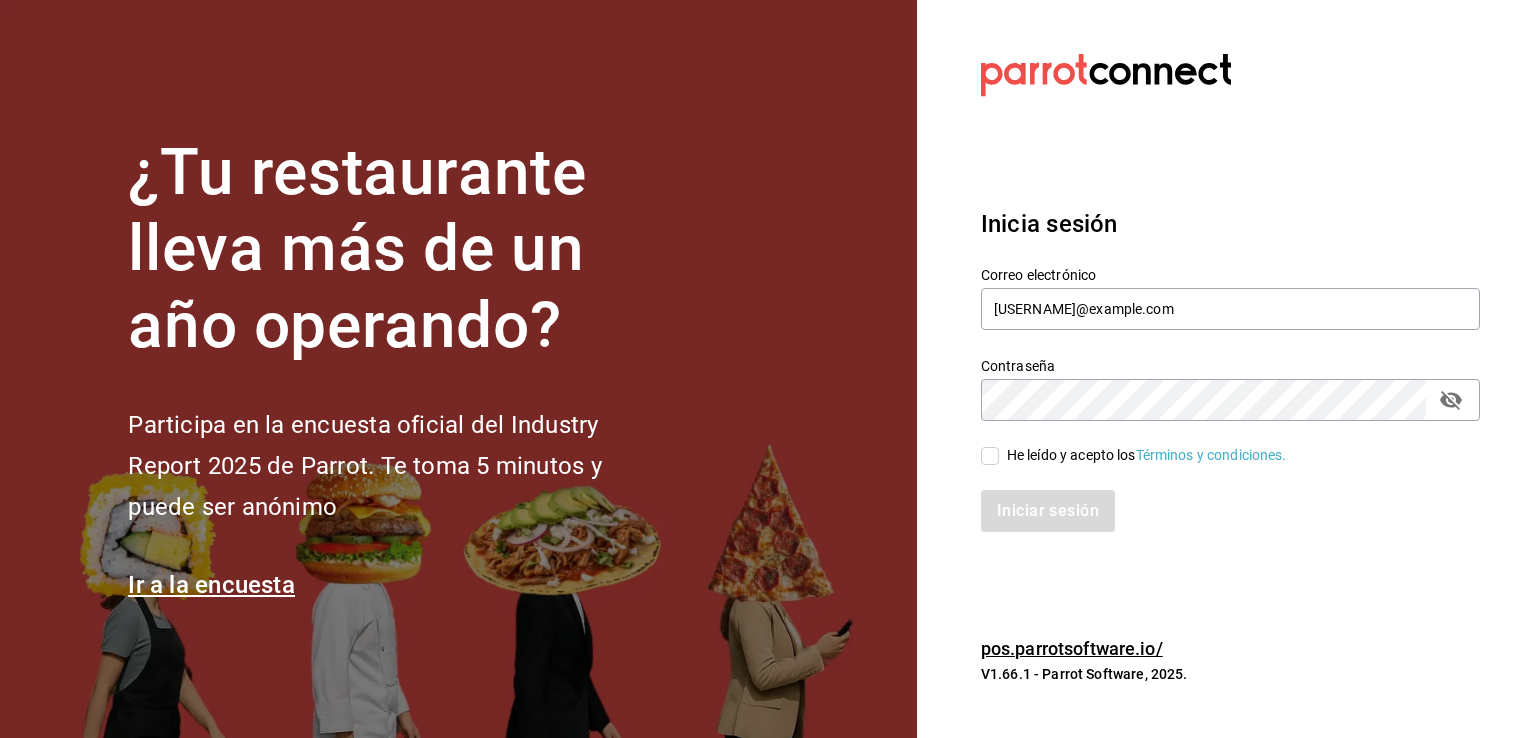 click on "He leído y acepto los  Términos y condiciones." at bounding box center (990, 456) 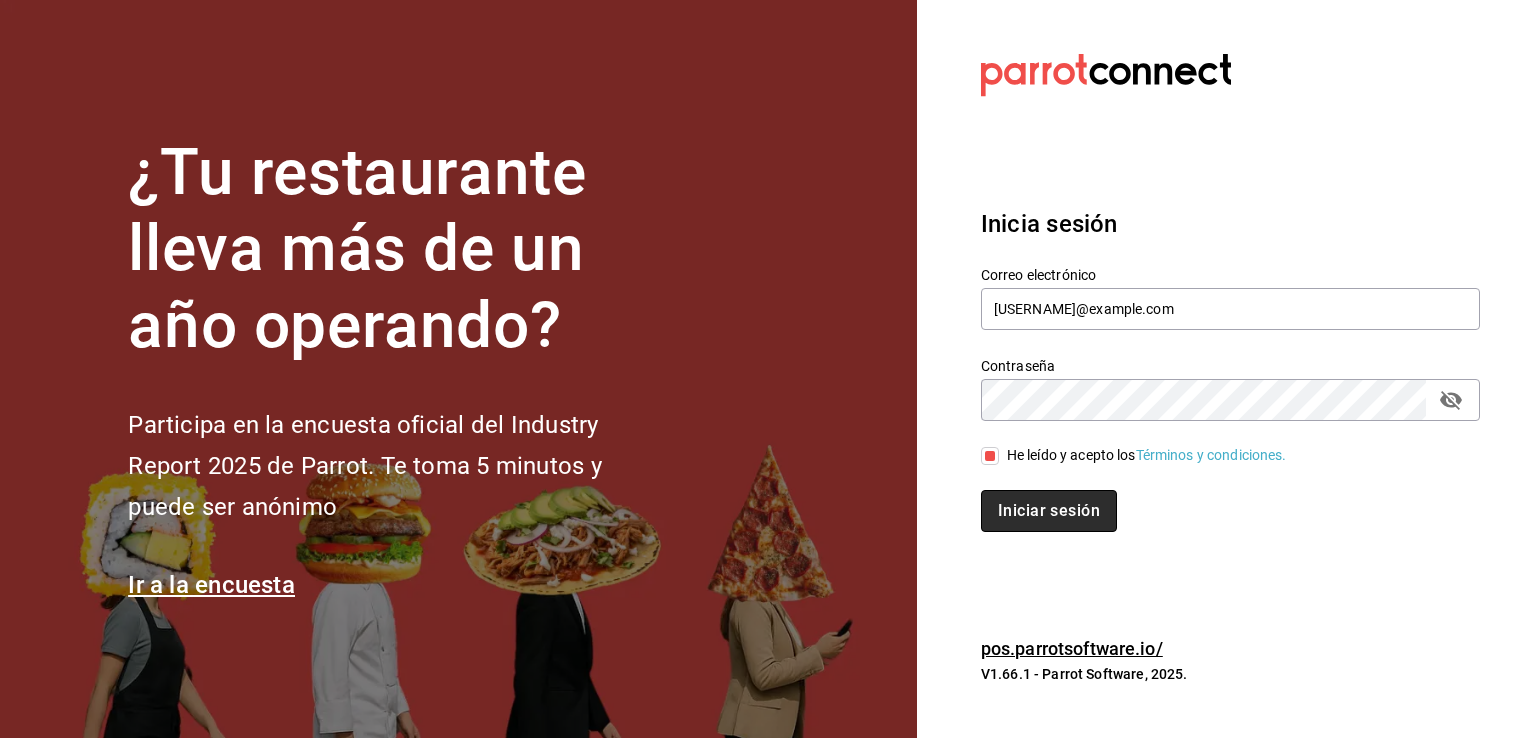 click on "Iniciar sesión" at bounding box center (1049, 511) 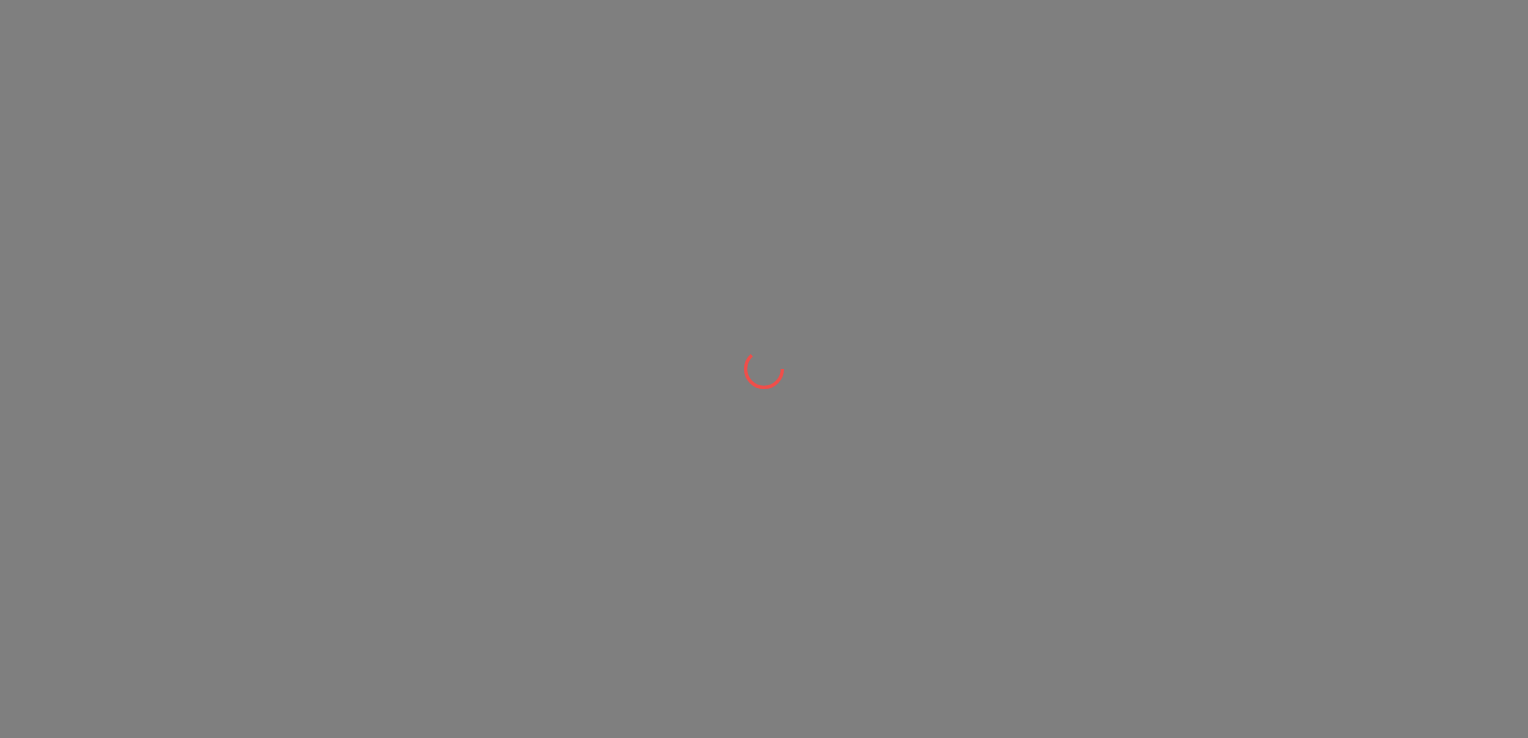 scroll, scrollTop: 0, scrollLeft: 0, axis: both 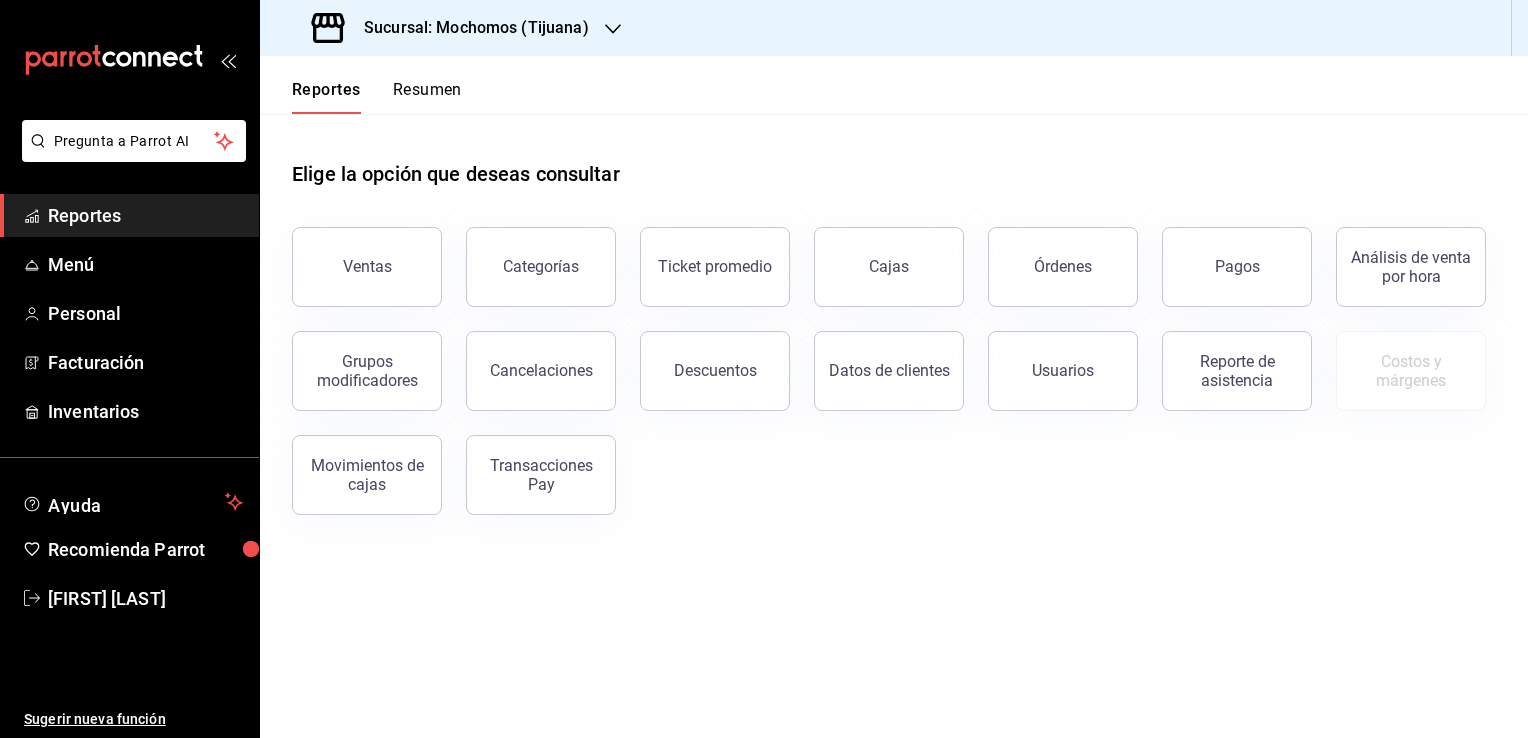 click on "Sucursal: Mochomos (Tijuana)" at bounding box center [468, 28] 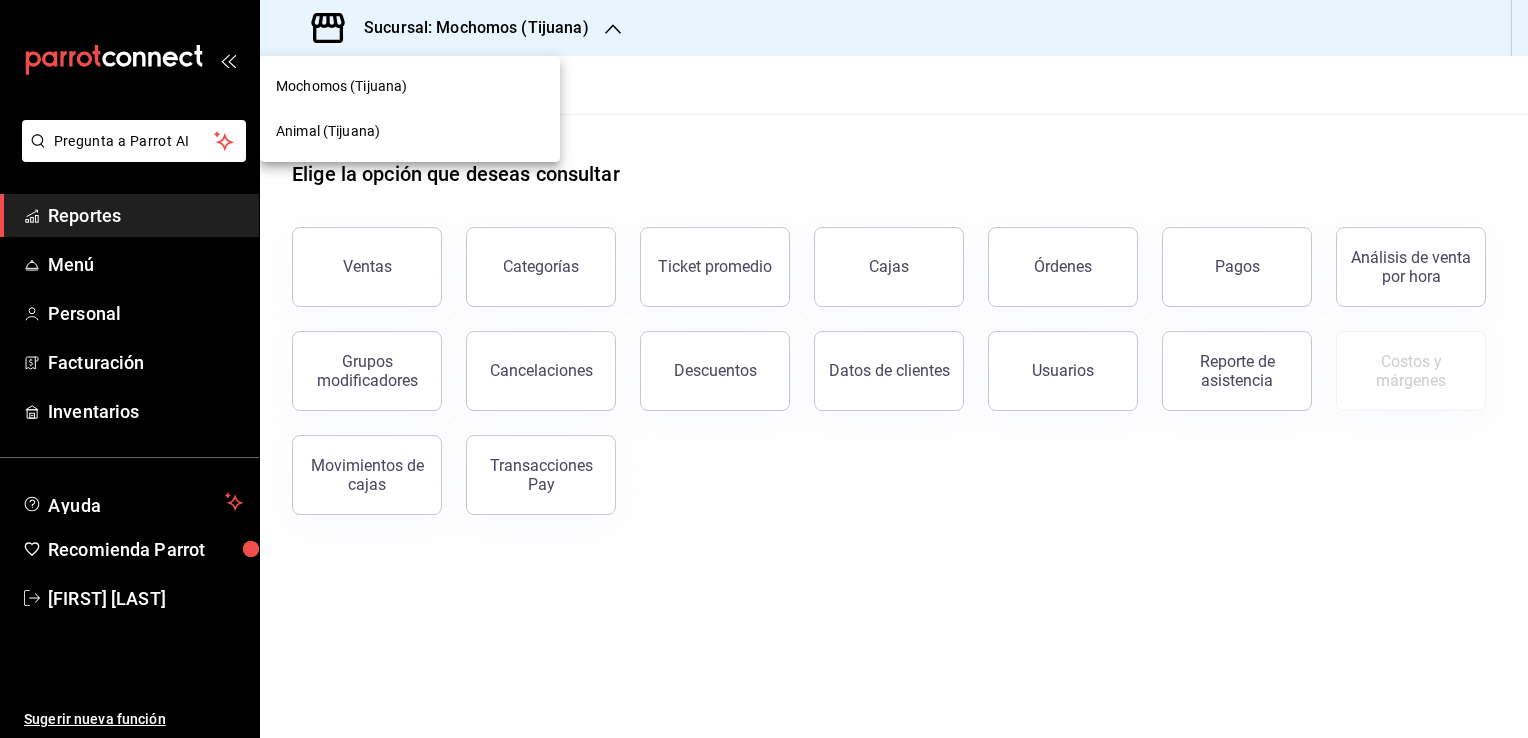 click on "Animal (Tijuana)" at bounding box center (410, 131) 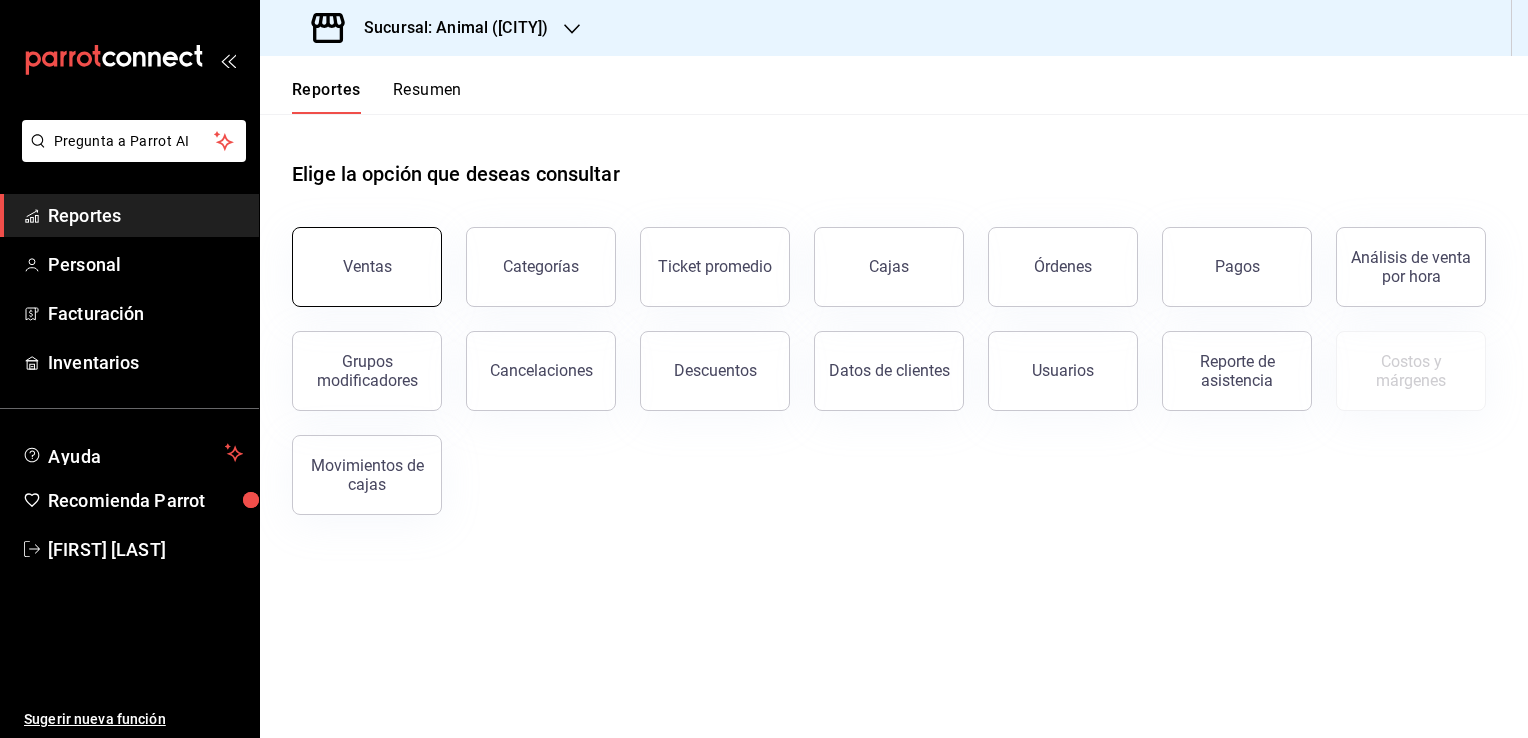 click on "Ventas" at bounding box center (367, 267) 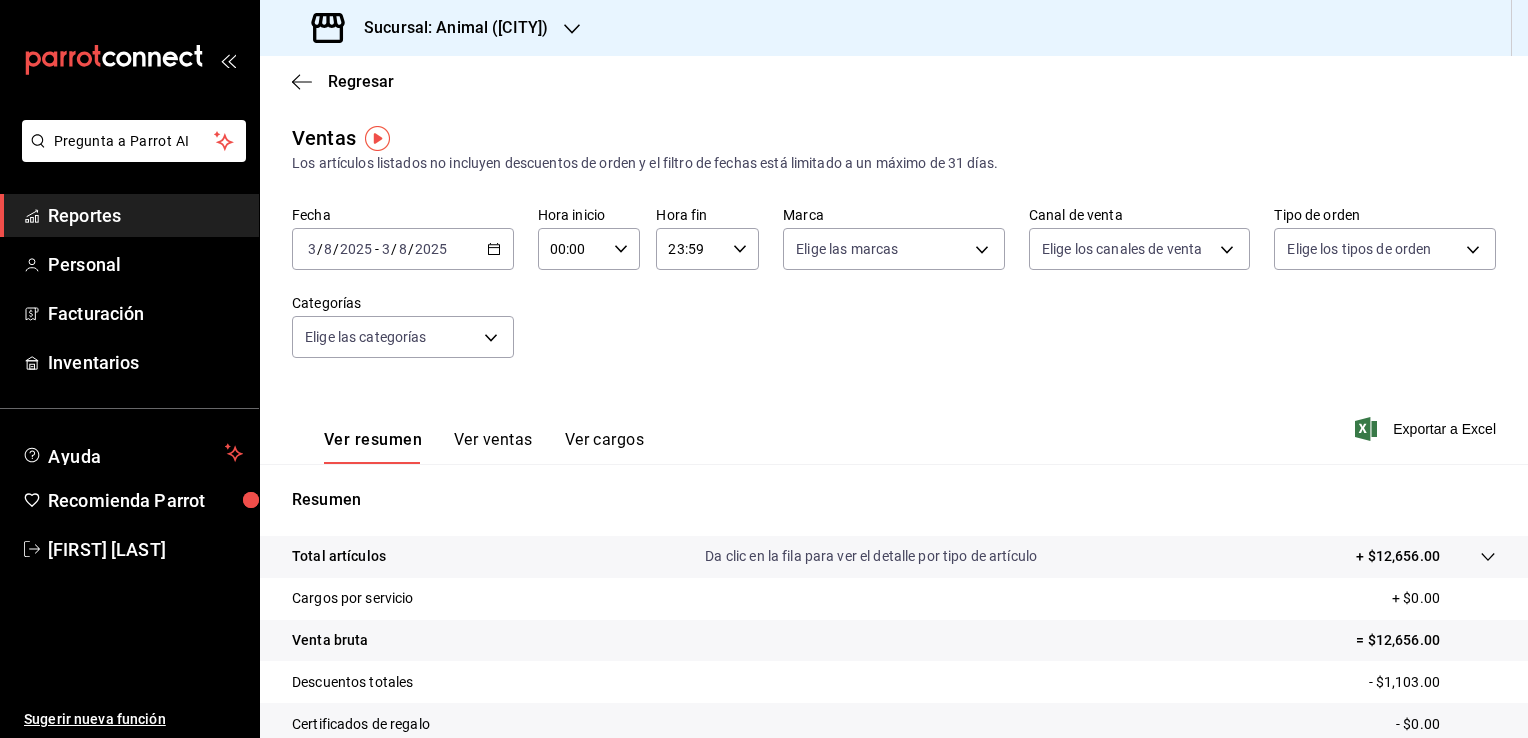 click on "2025-08-03 3 / 8 / 2025 - 2025-08-03 3 / 8 / 2025" at bounding box center (403, 249) 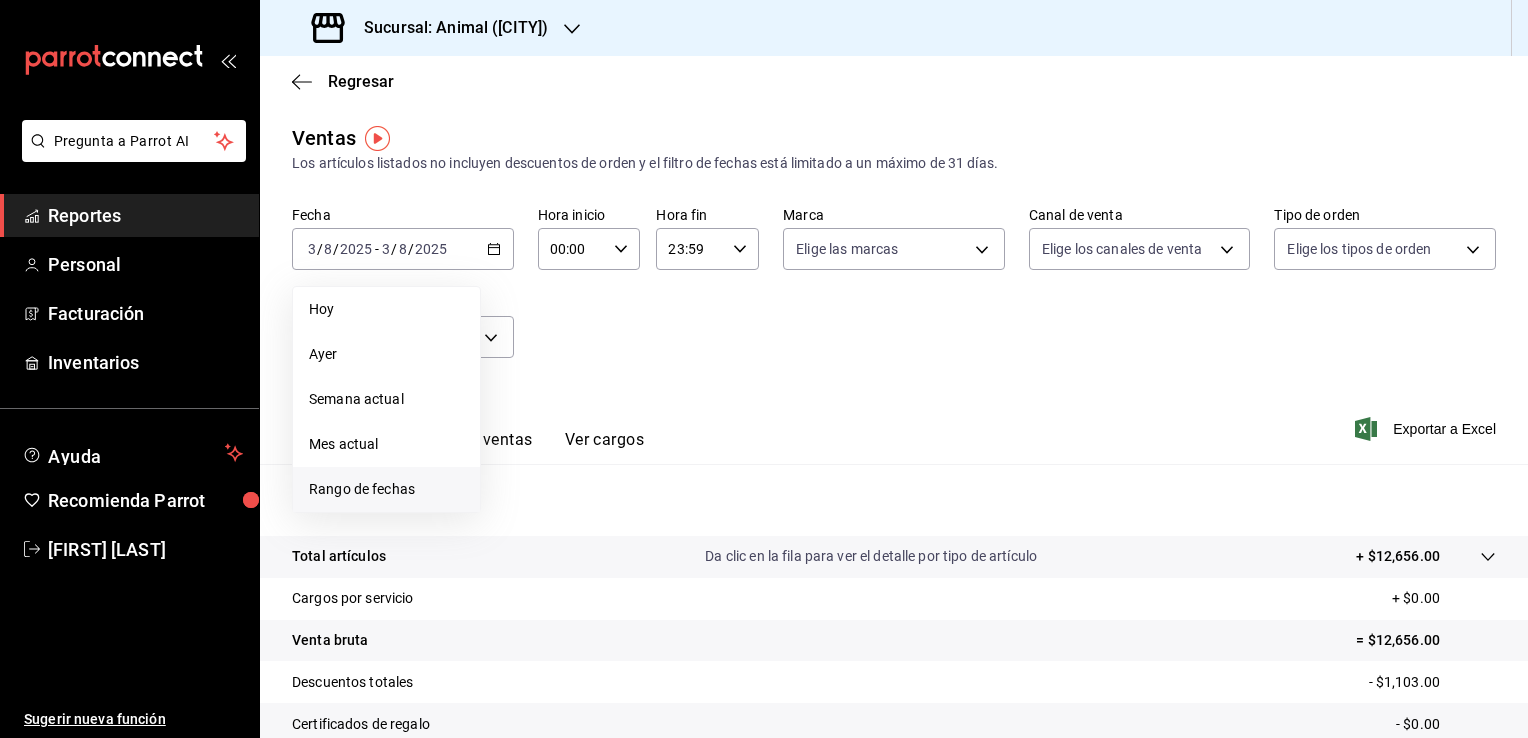 click on "Rango de fechas" at bounding box center [386, 489] 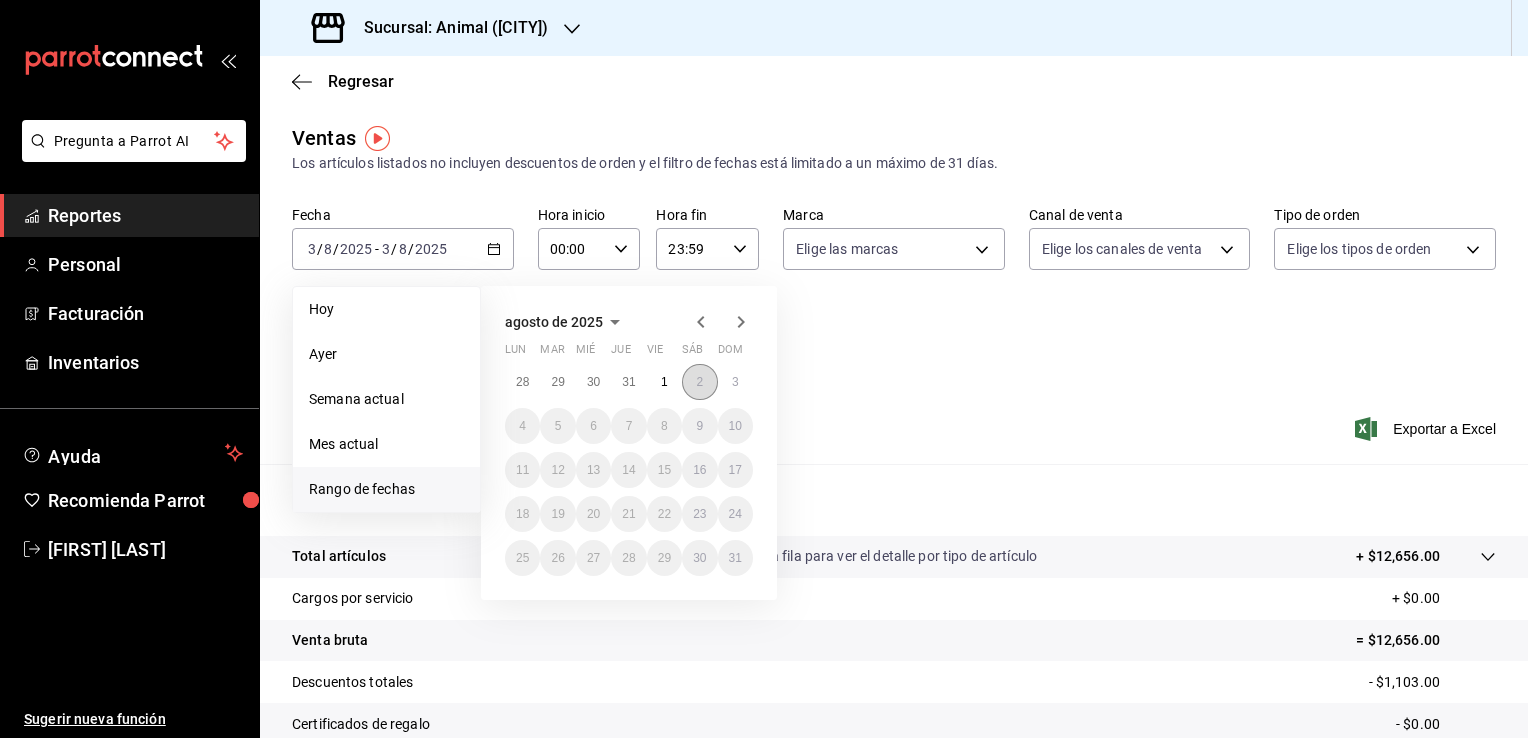 click on "2" at bounding box center [699, 382] 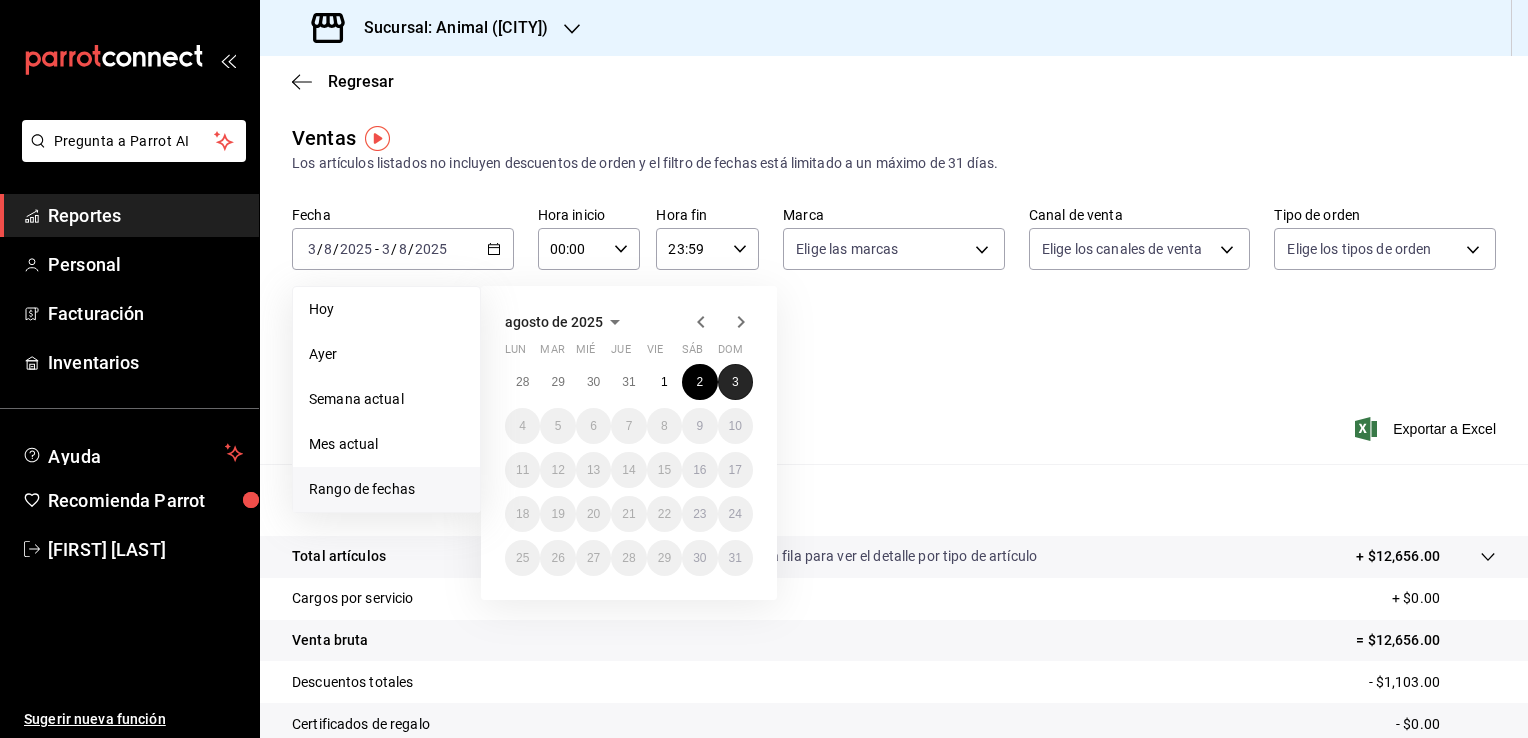 click on "3" at bounding box center (735, 382) 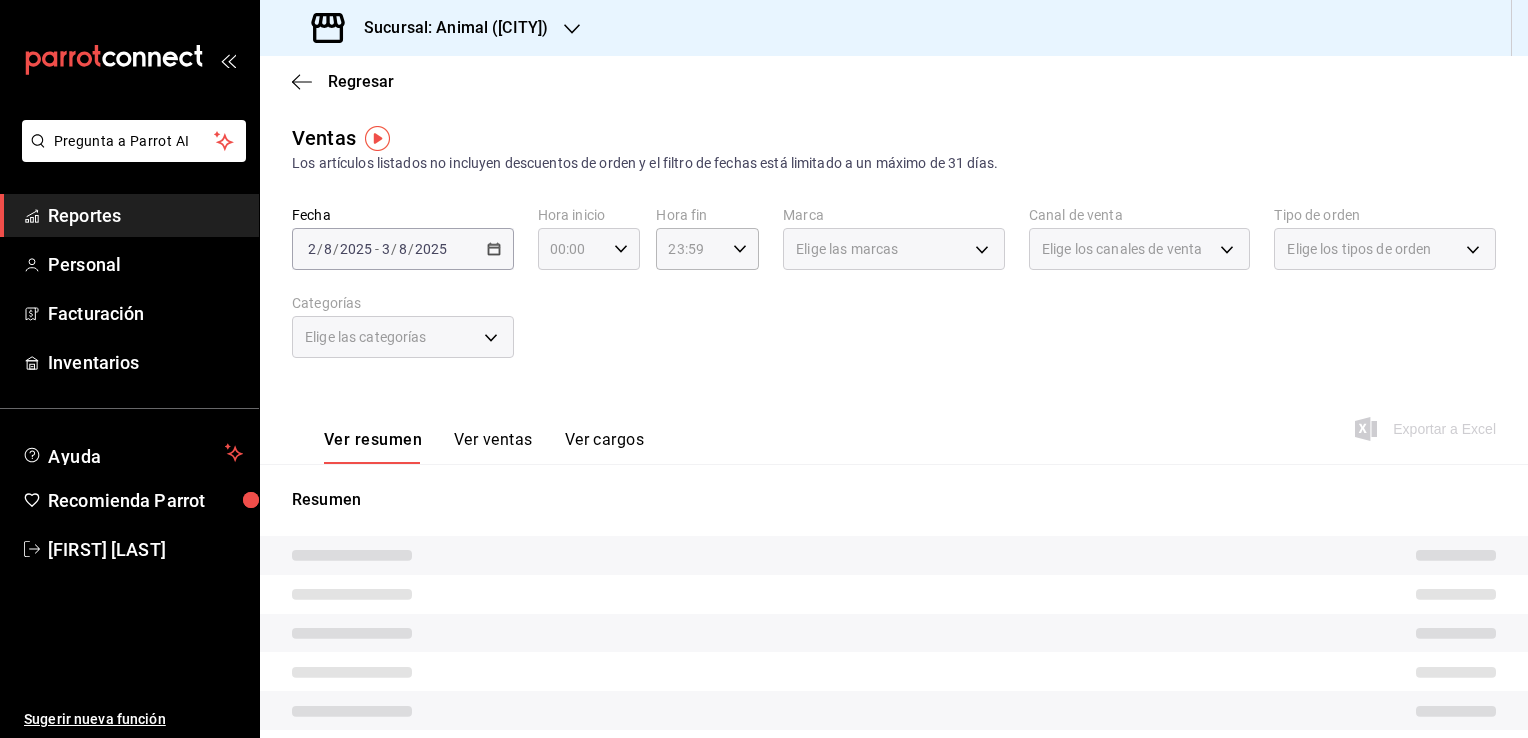 click 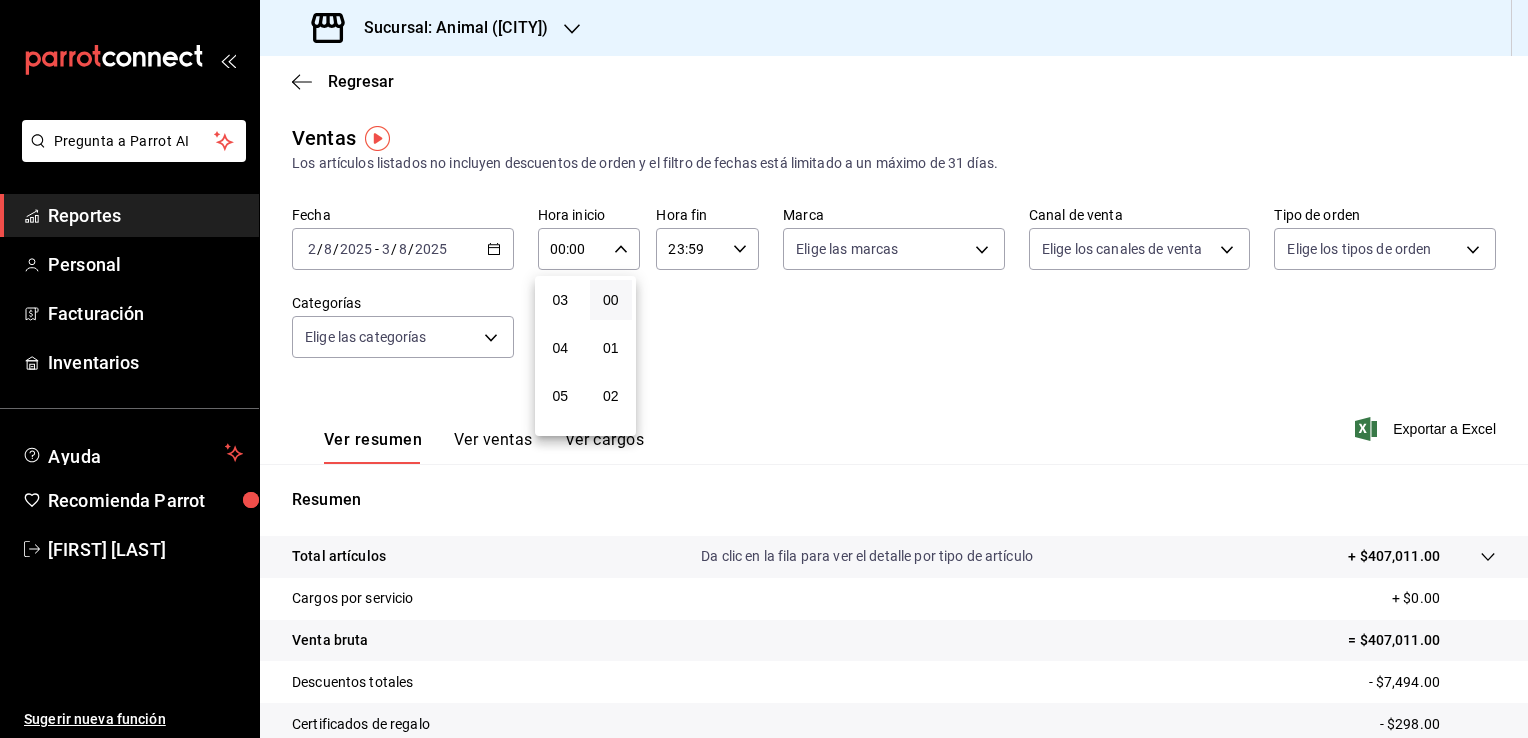 scroll, scrollTop: 135, scrollLeft: 0, axis: vertical 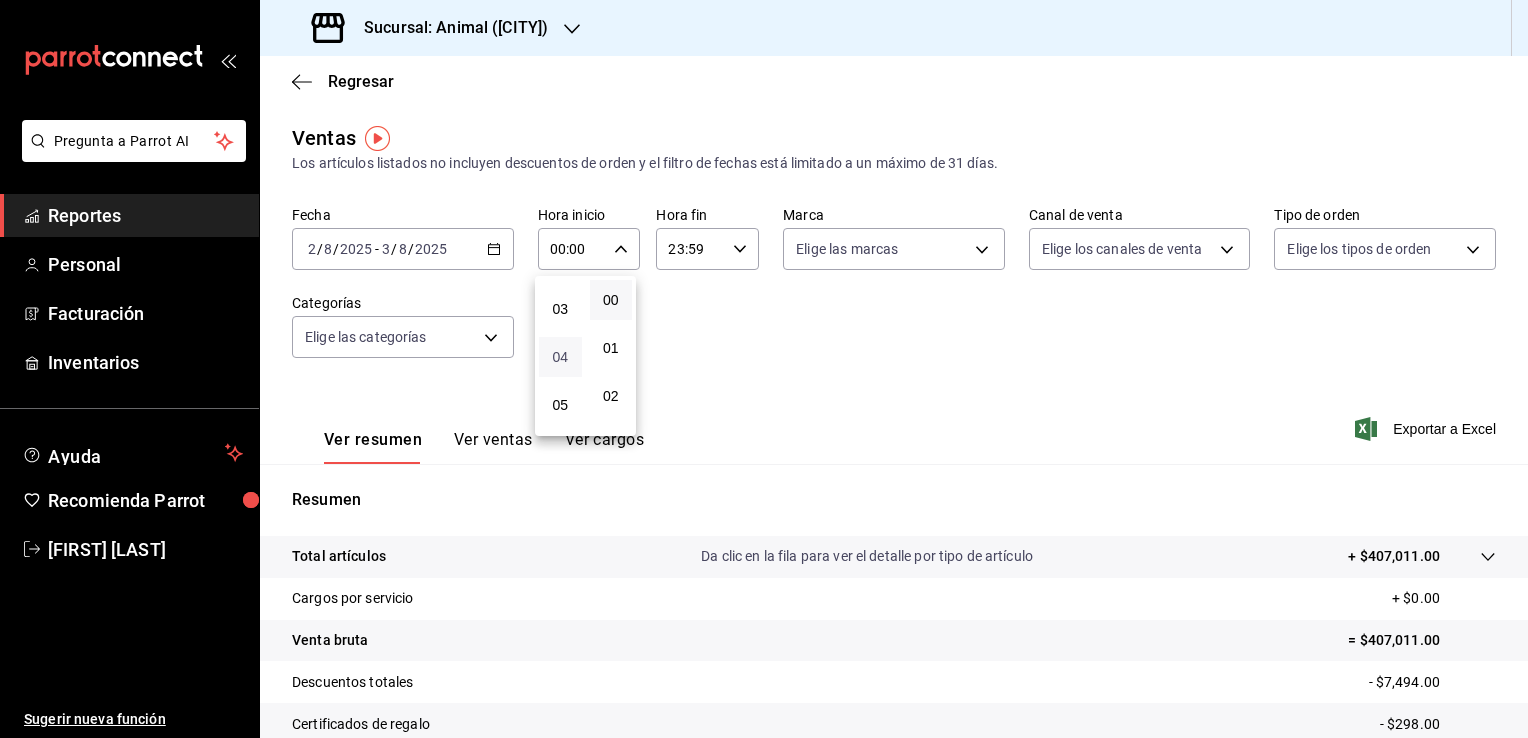 click on "04" at bounding box center (560, 357) 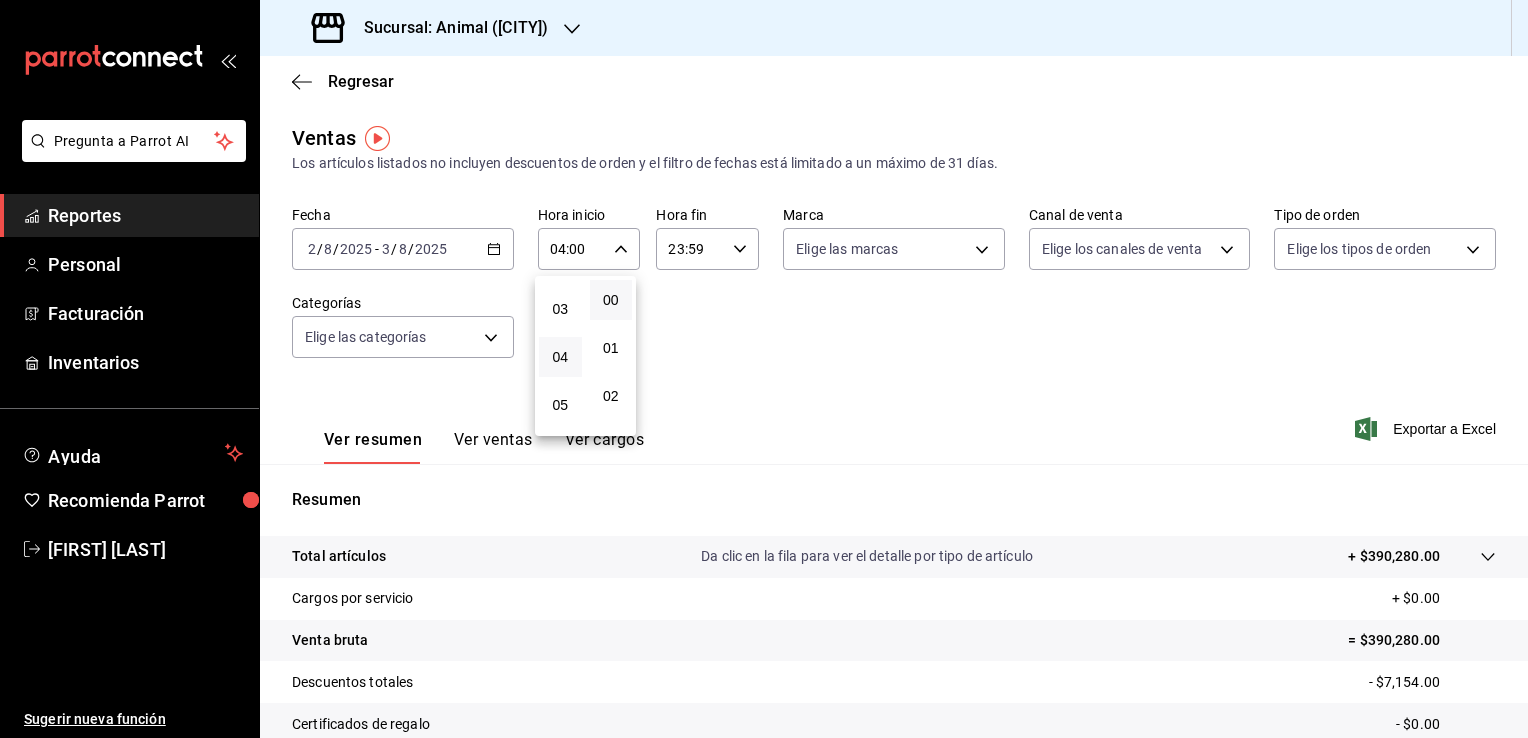 click at bounding box center (764, 369) 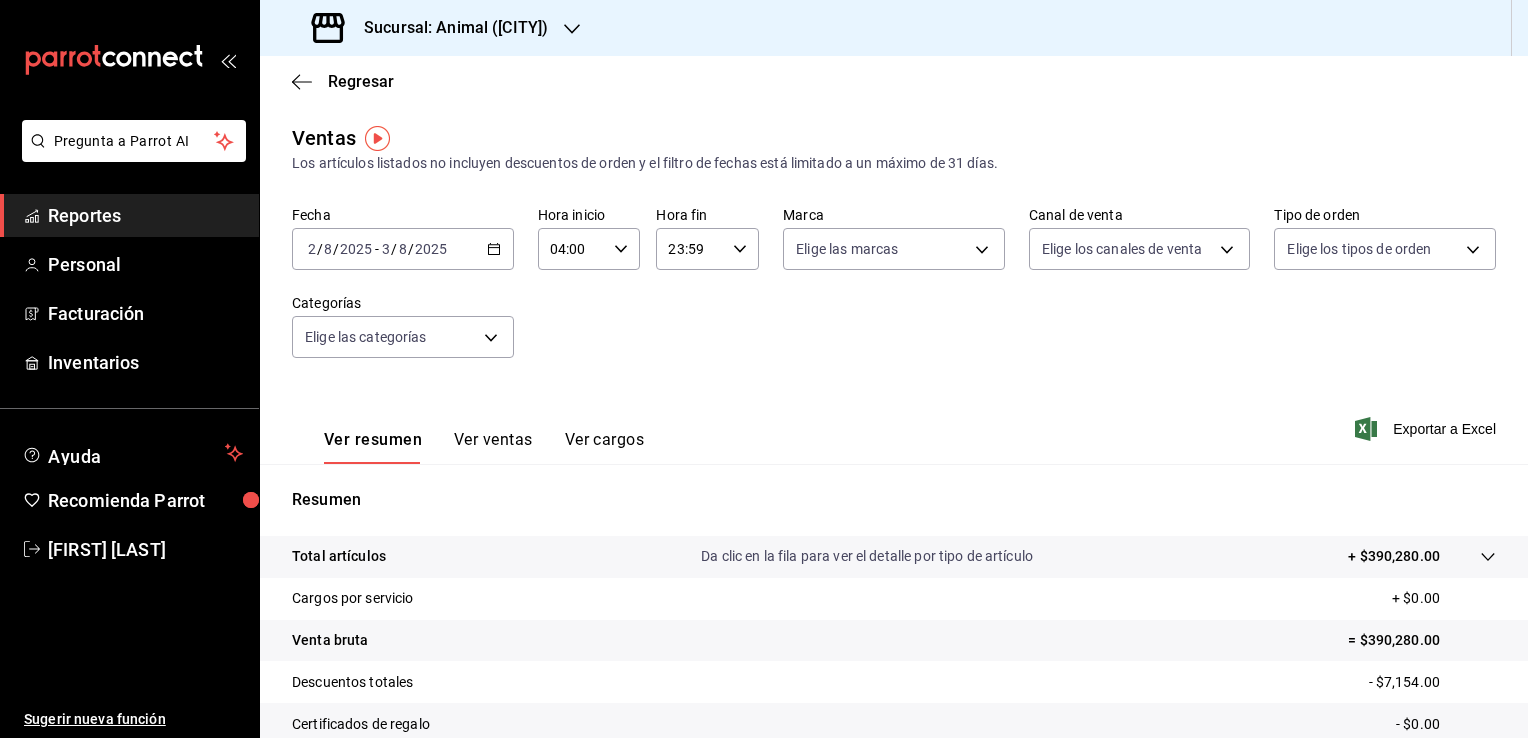 click 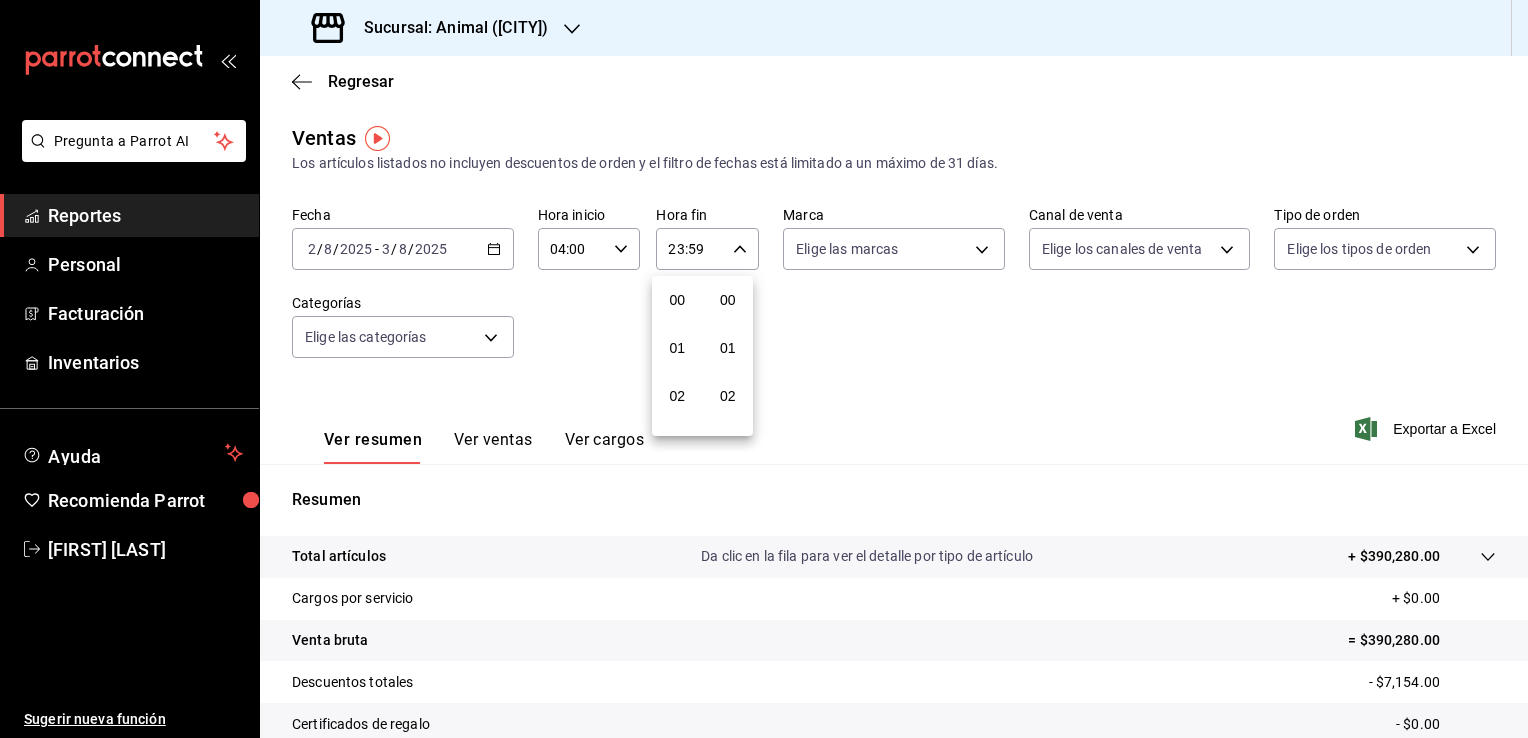 scroll, scrollTop: 1011, scrollLeft: 0, axis: vertical 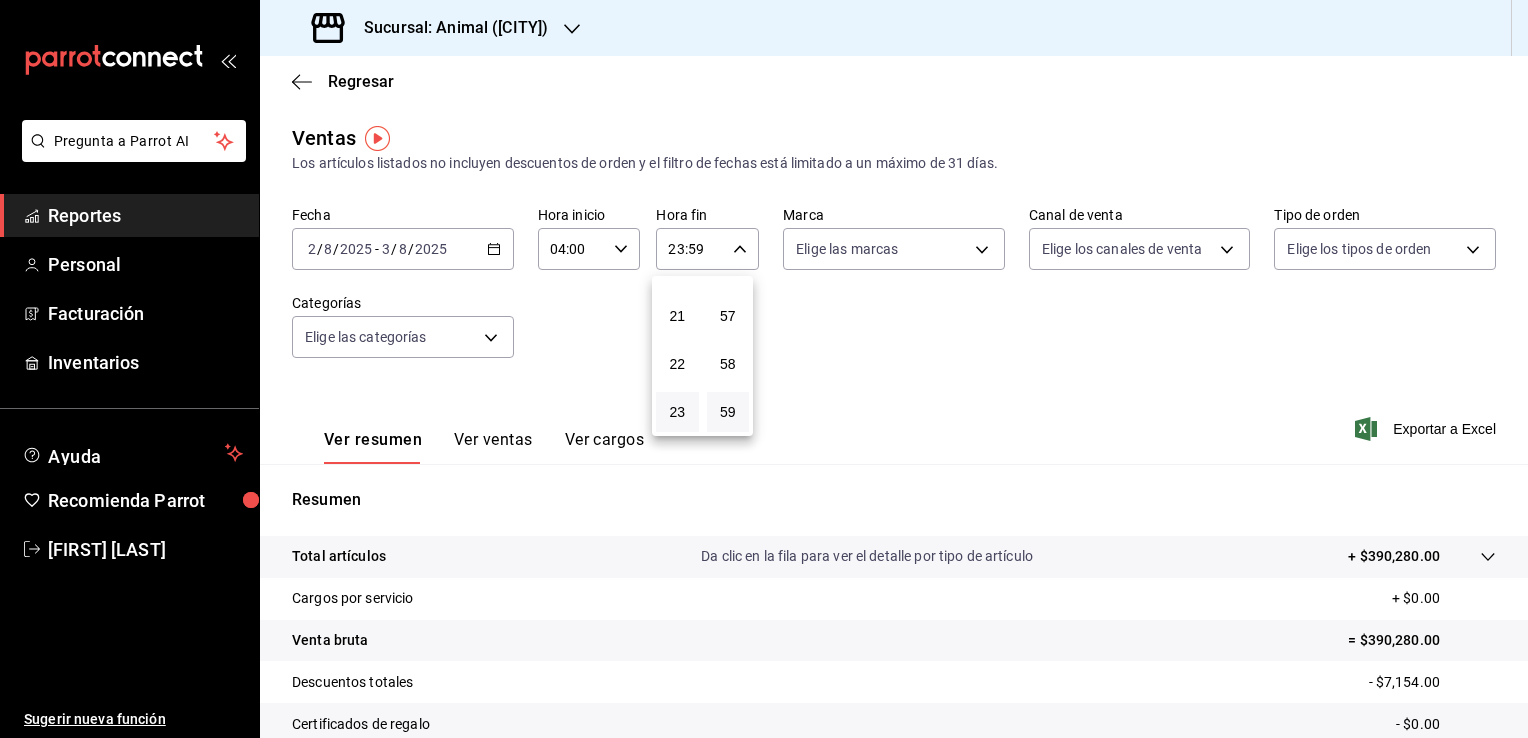 click at bounding box center [764, 369] 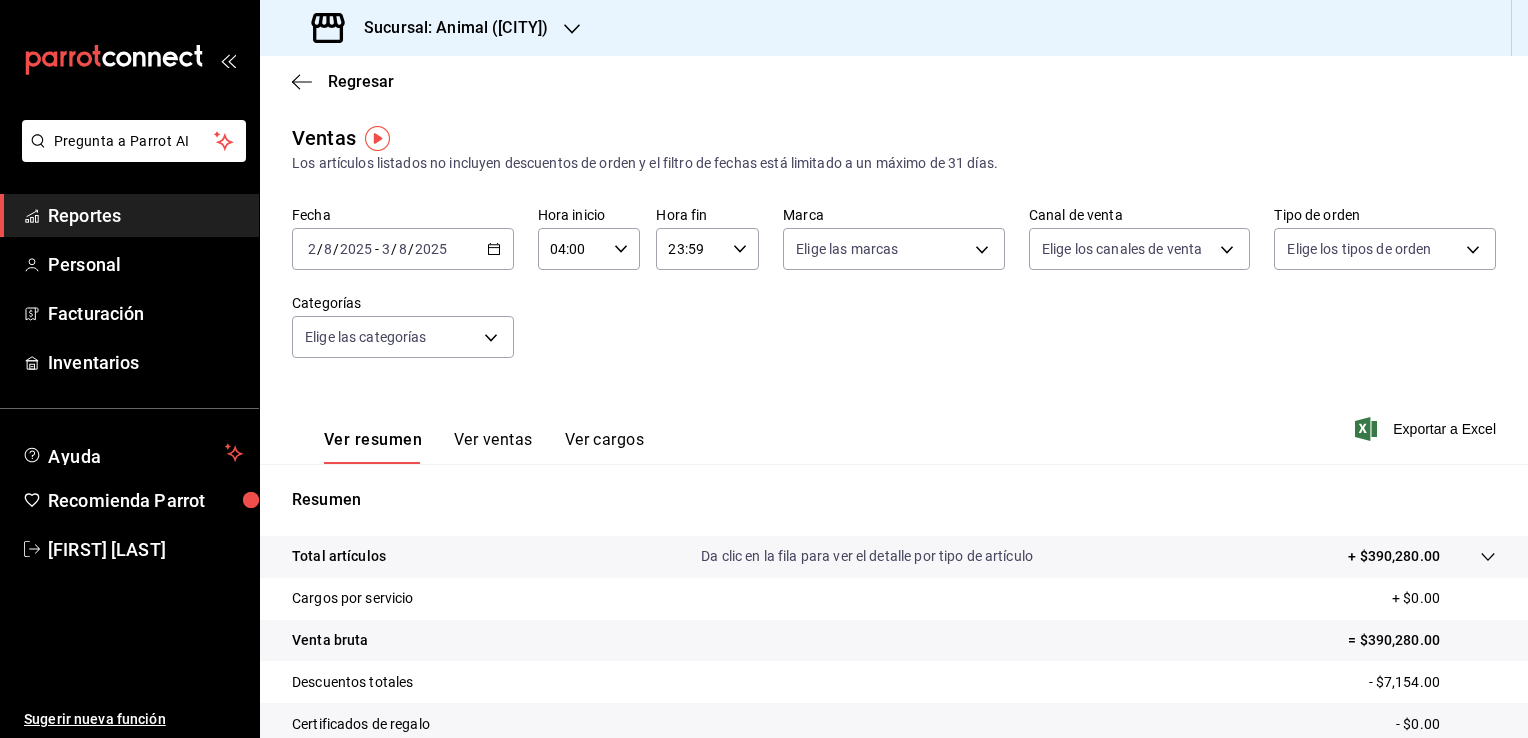 click 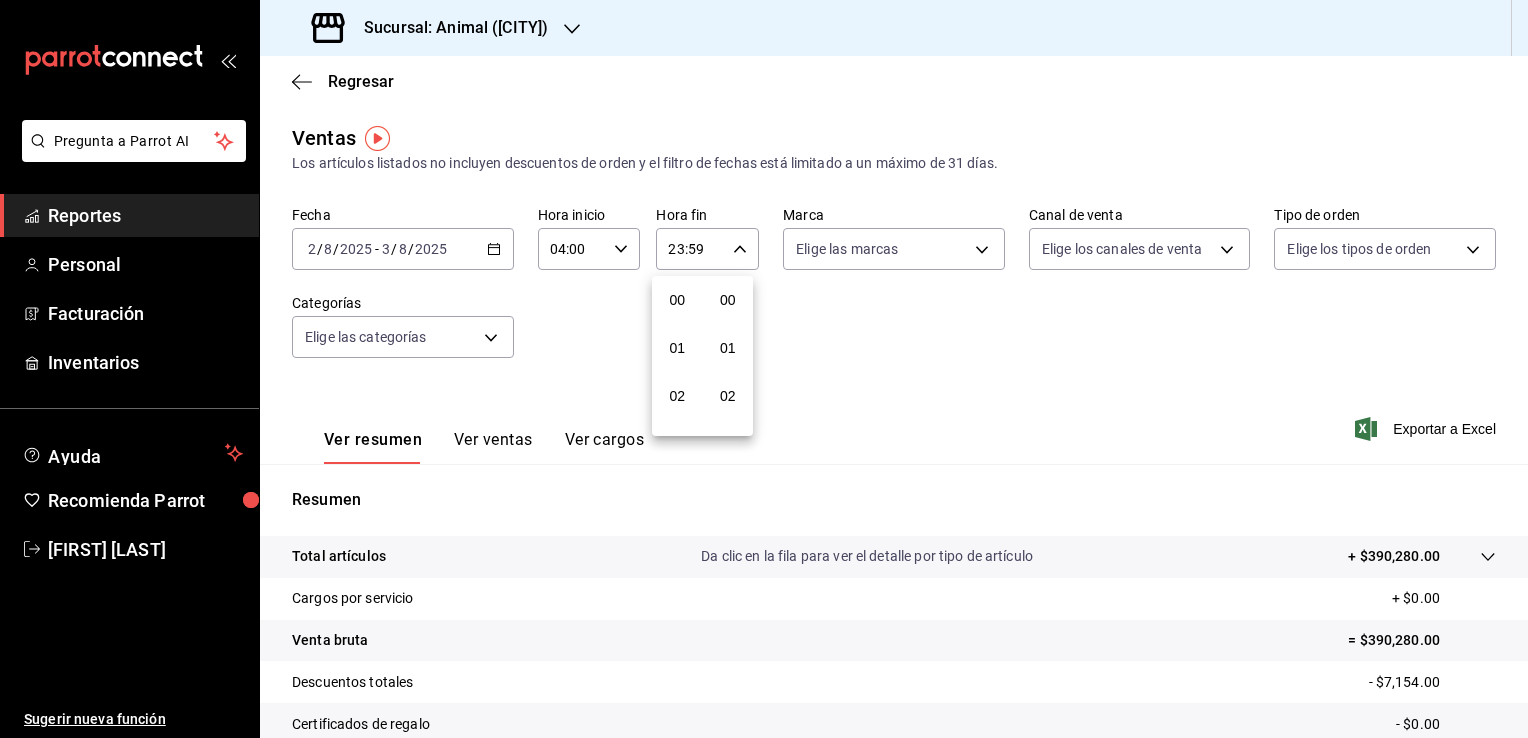 scroll, scrollTop: 1011, scrollLeft: 0, axis: vertical 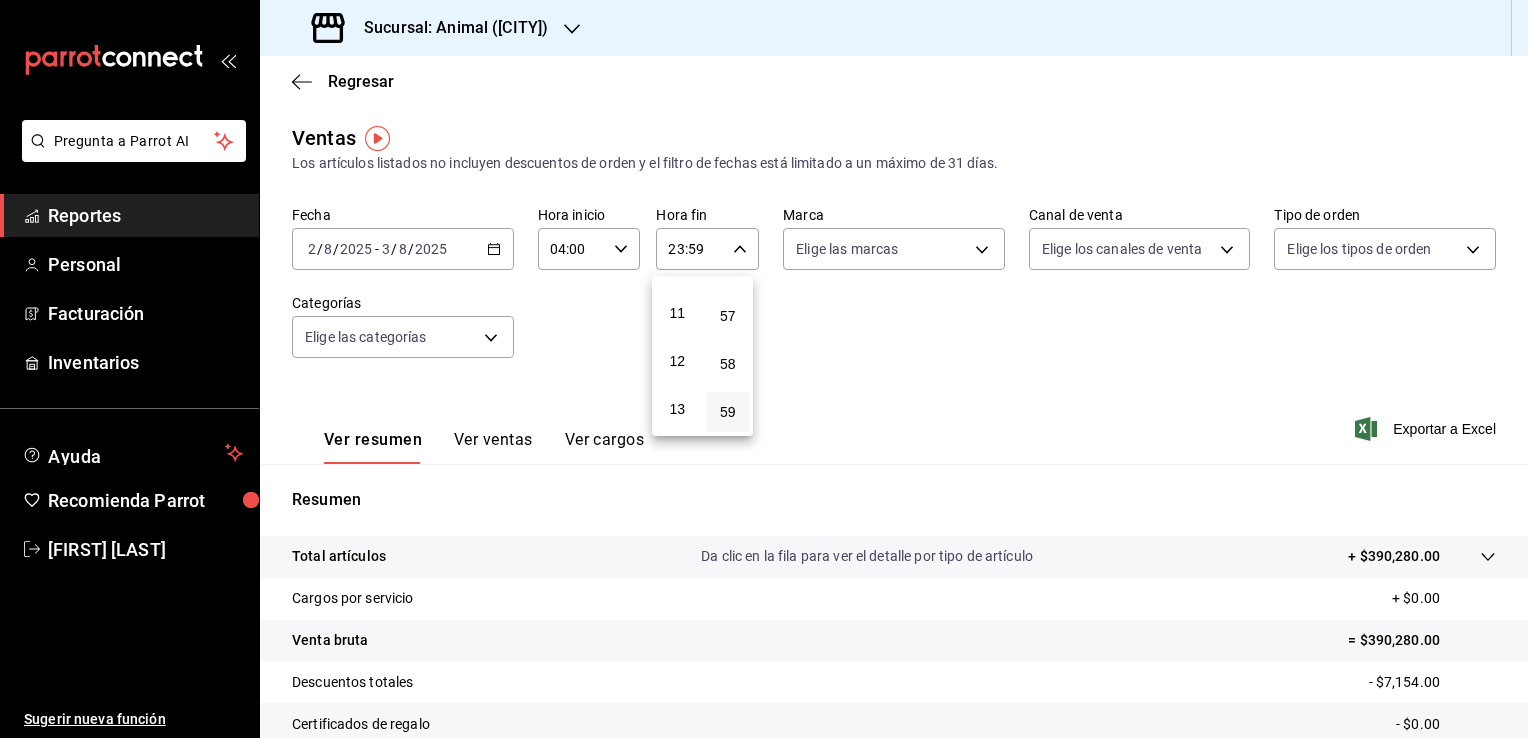click at bounding box center [764, 369] 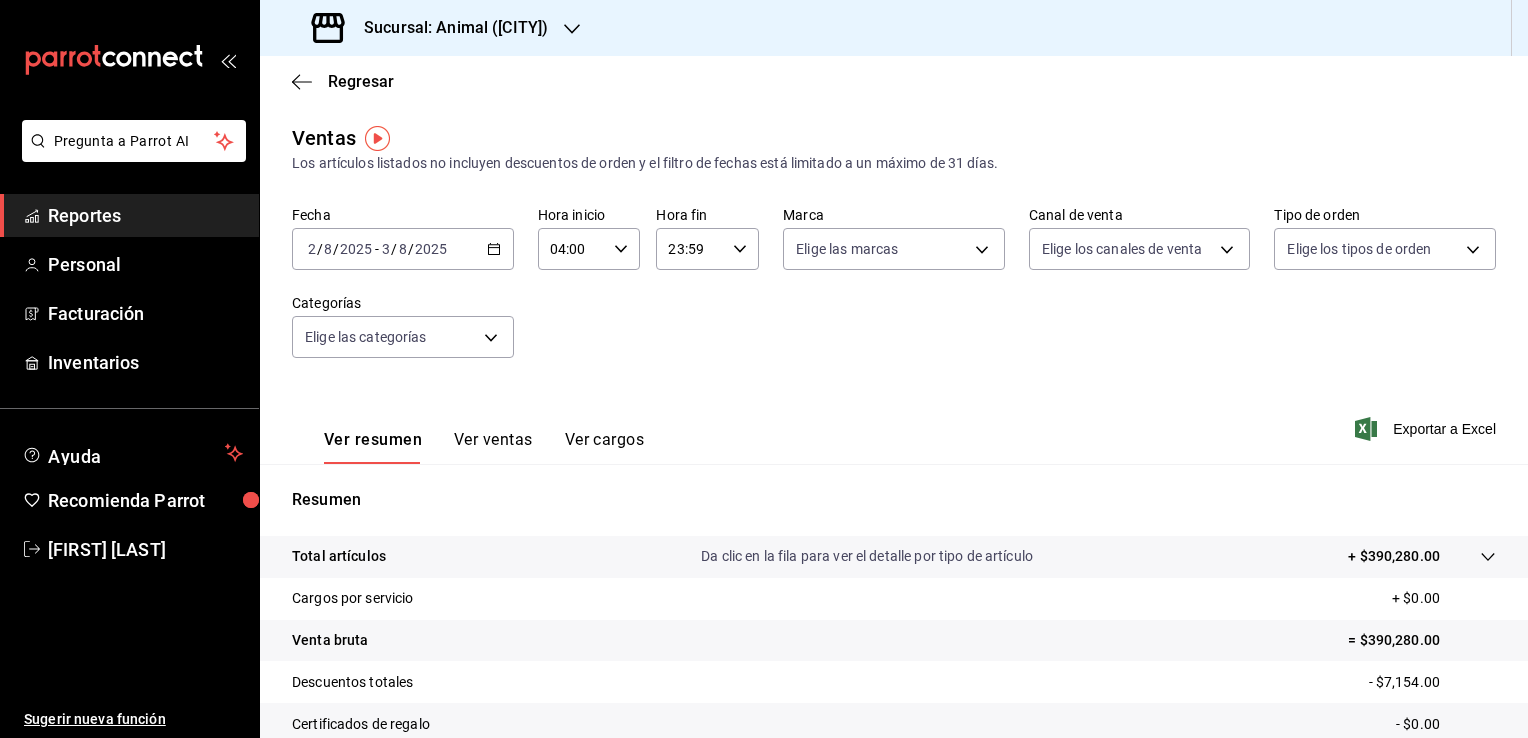click 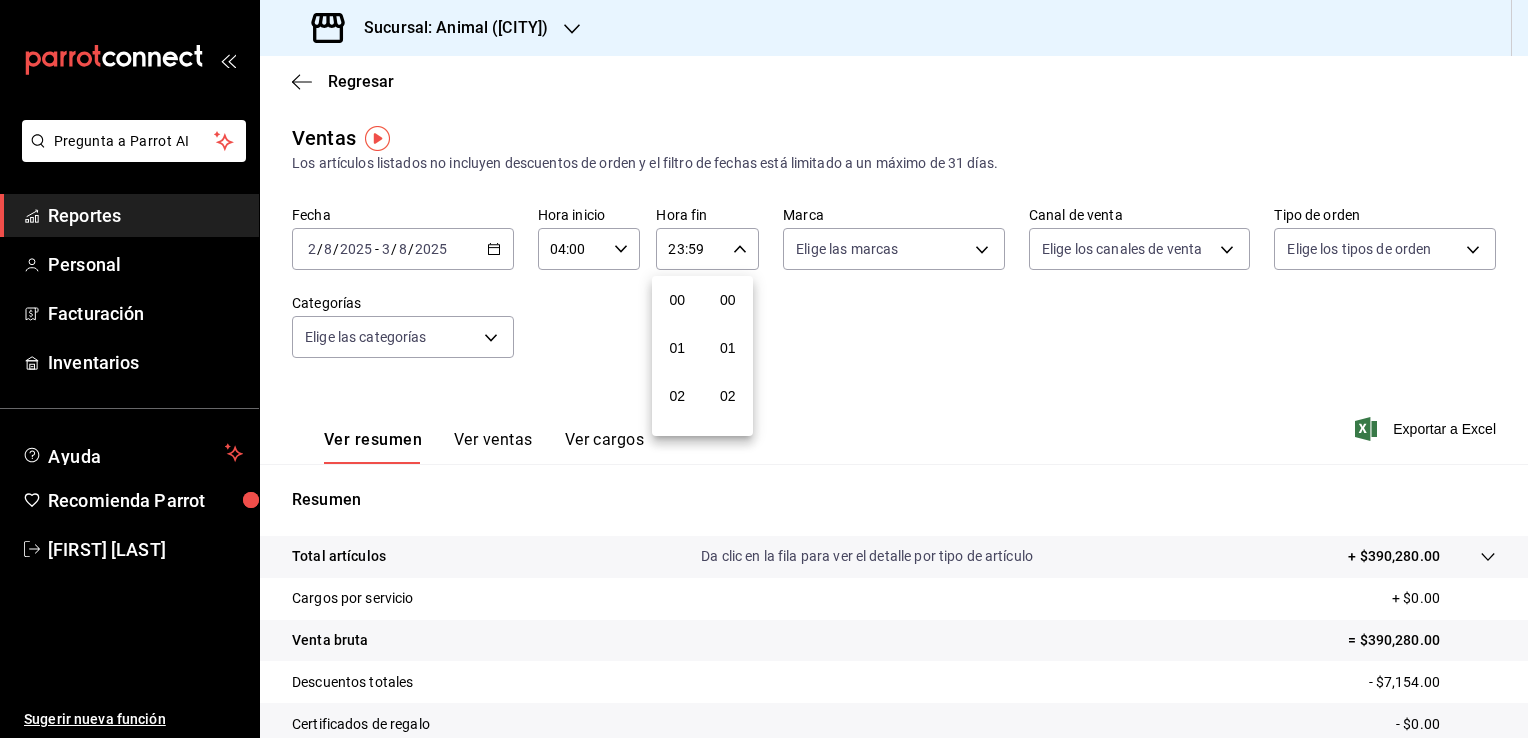 scroll, scrollTop: 1011, scrollLeft: 0, axis: vertical 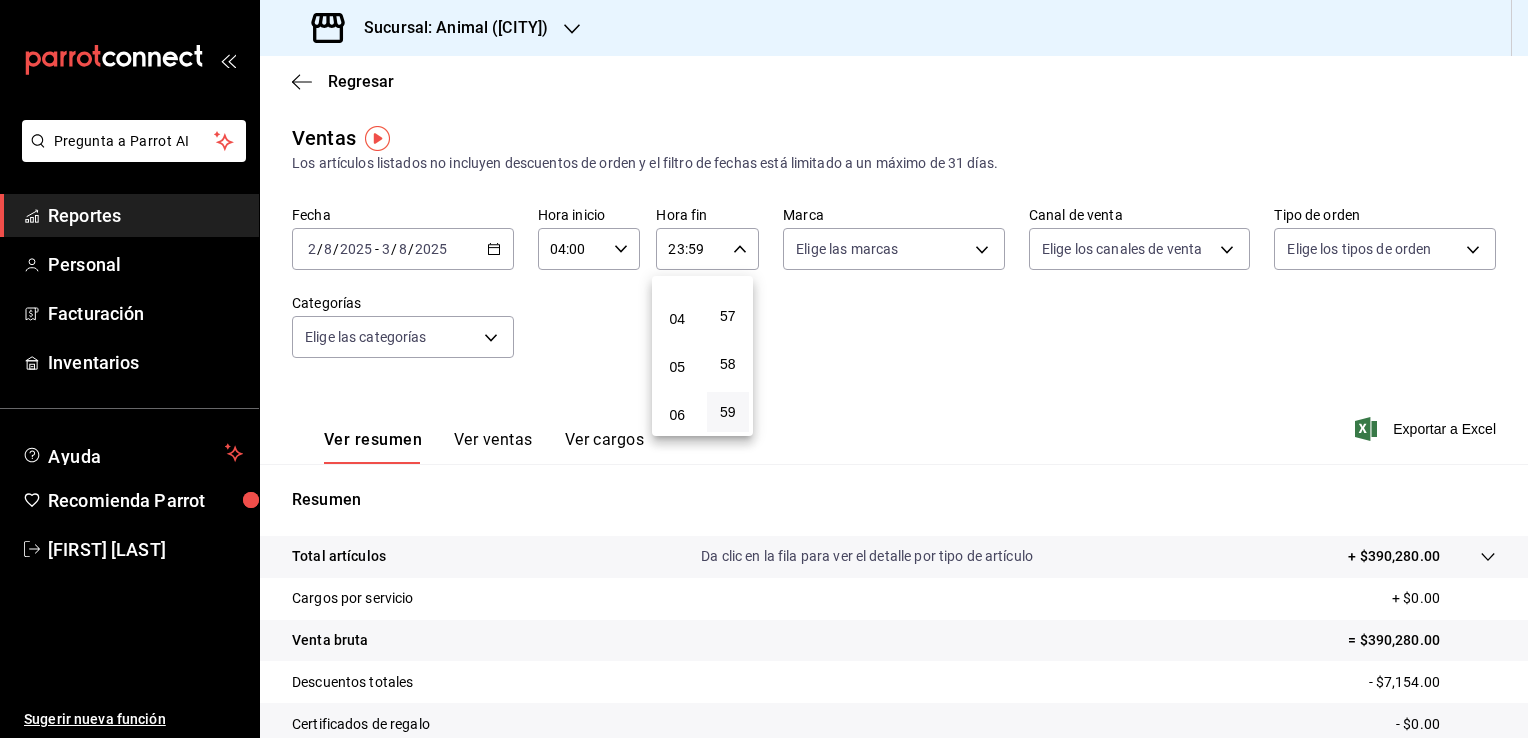 click at bounding box center (764, 369) 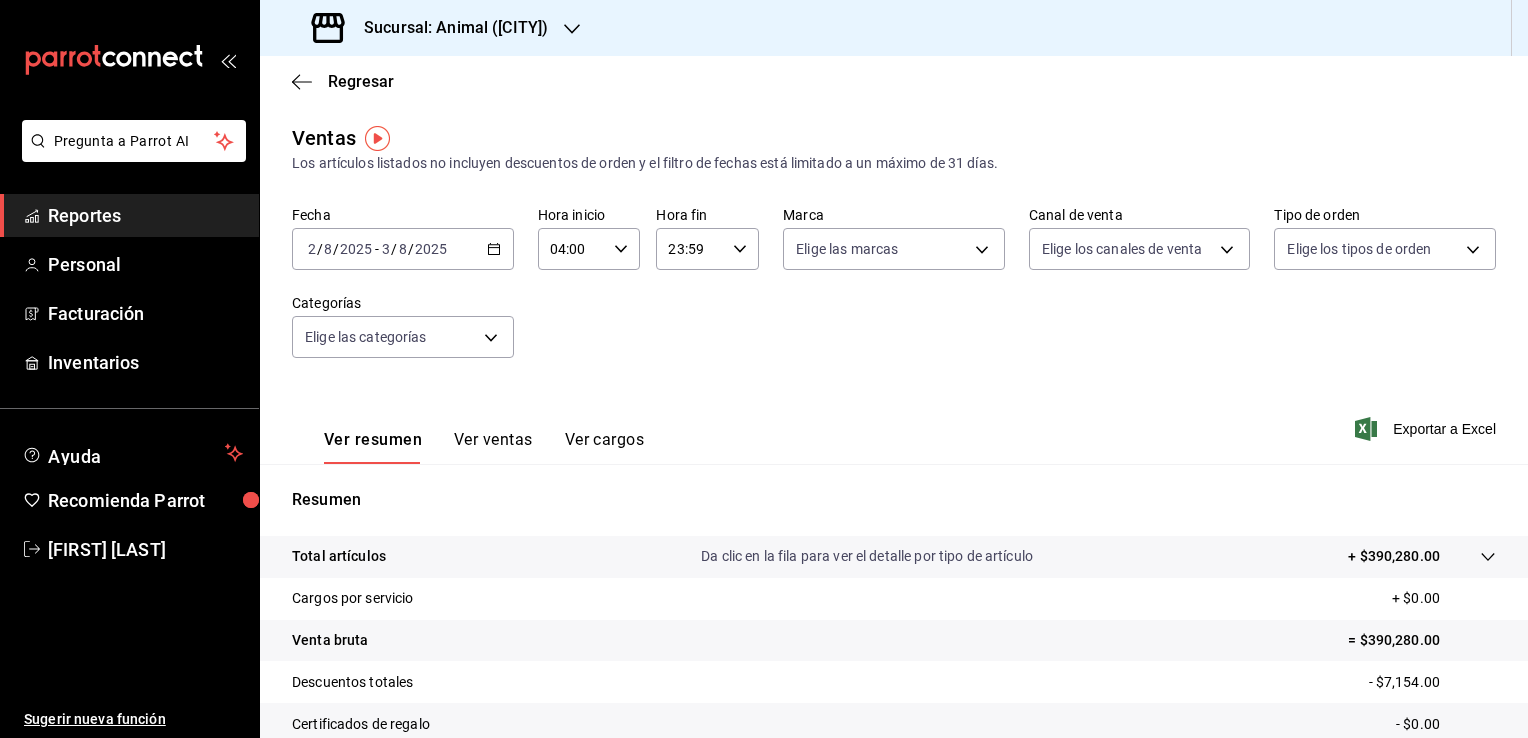 click on "Descuentos totales - $7,154.00" at bounding box center (894, 682) 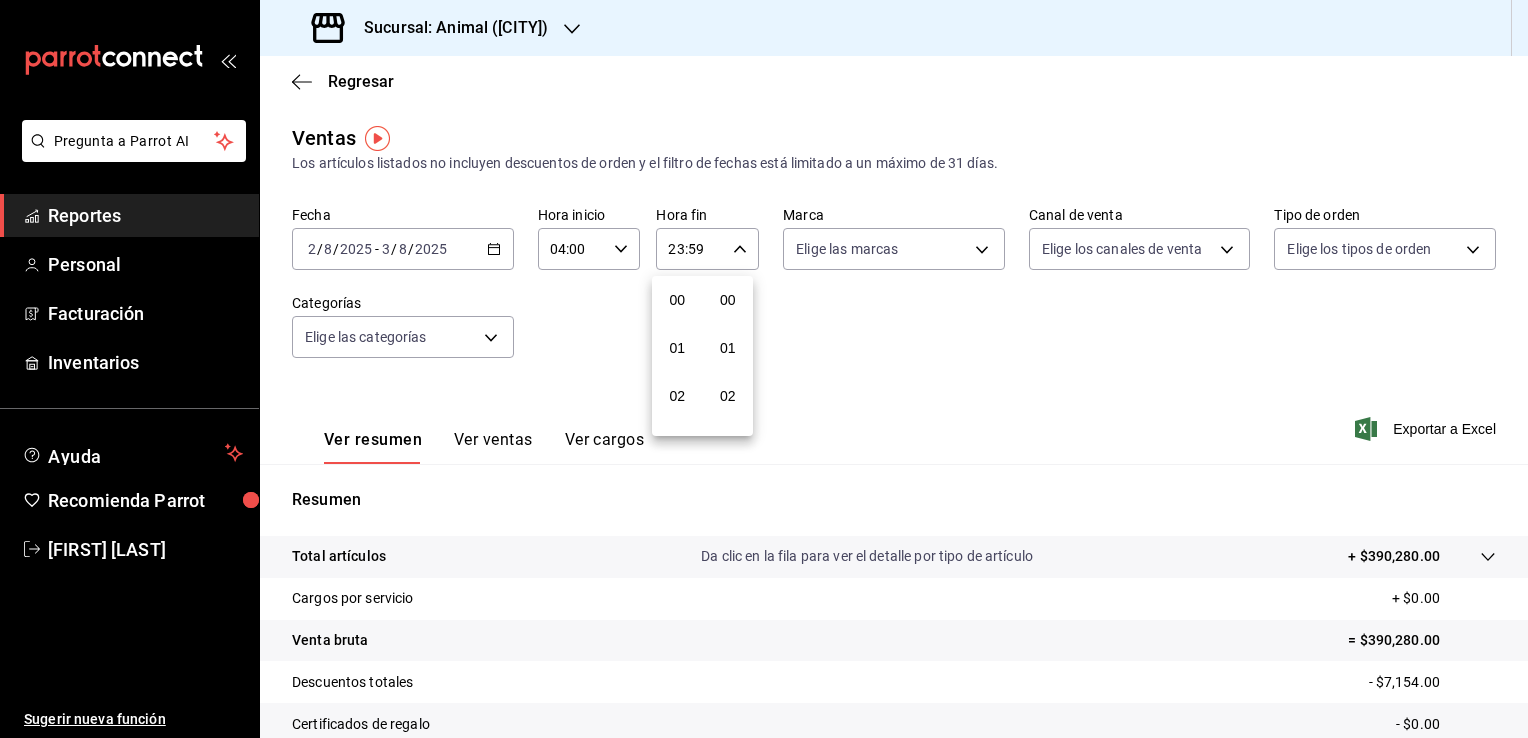 scroll, scrollTop: 1011, scrollLeft: 0, axis: vertical 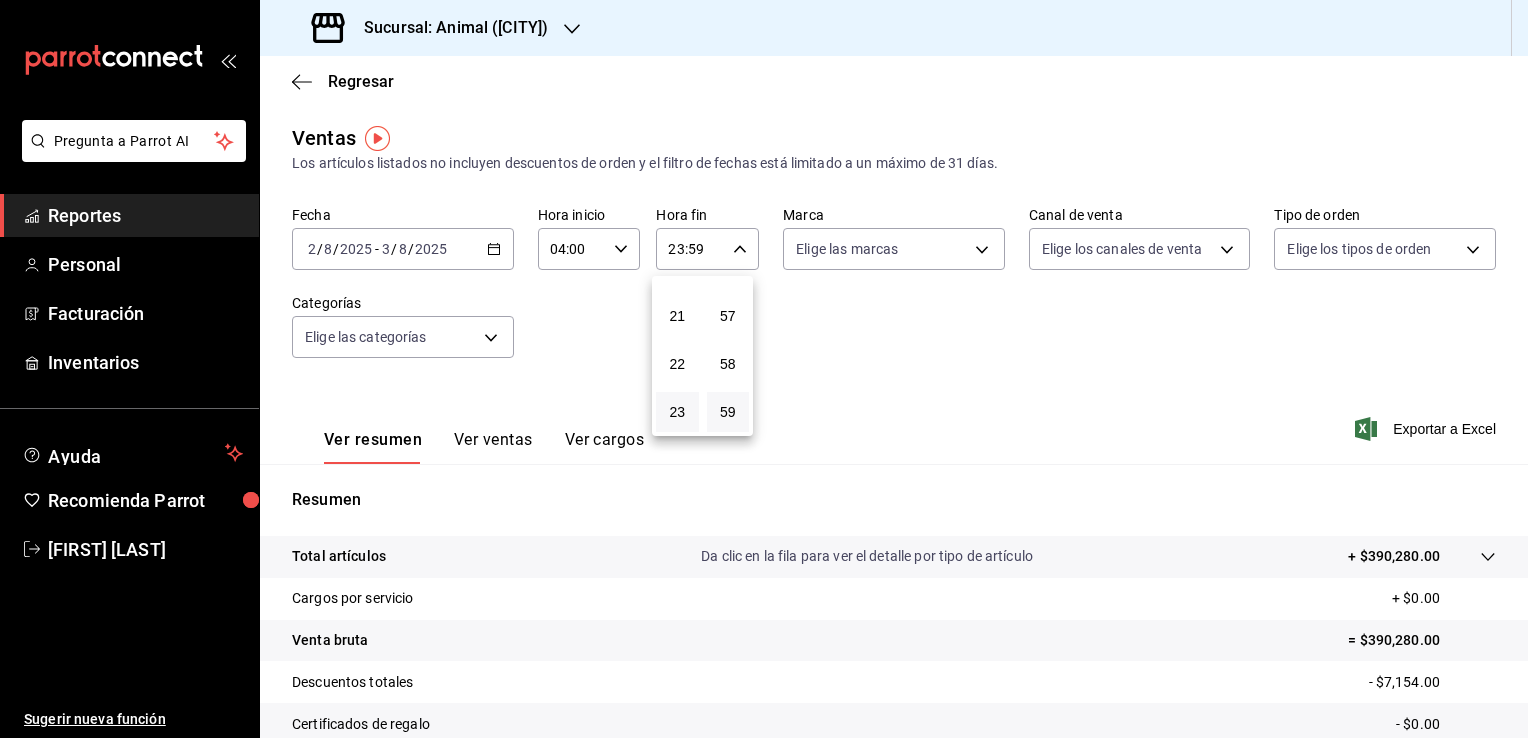 click at bounding box center [764, 369] 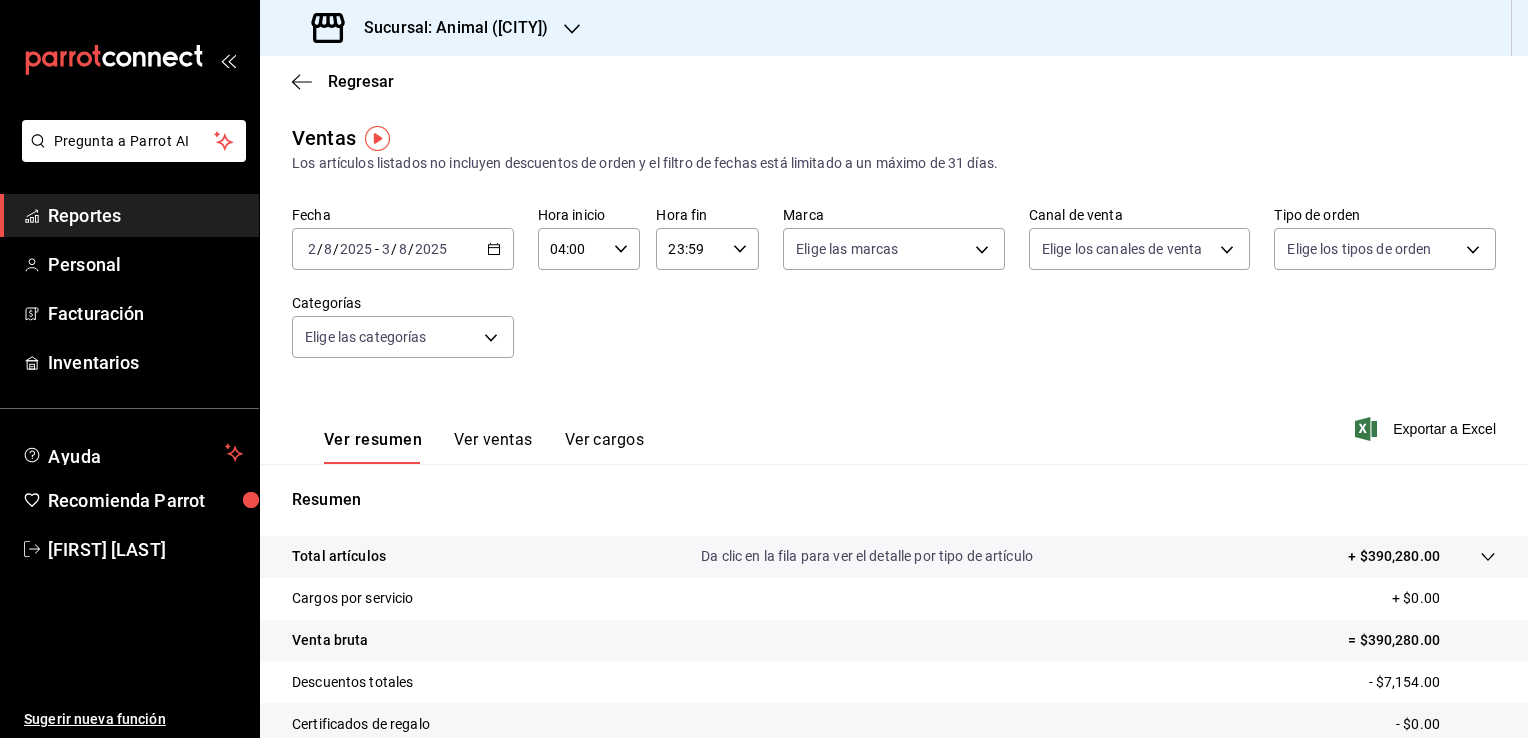 click at bounding box center [764, 369] 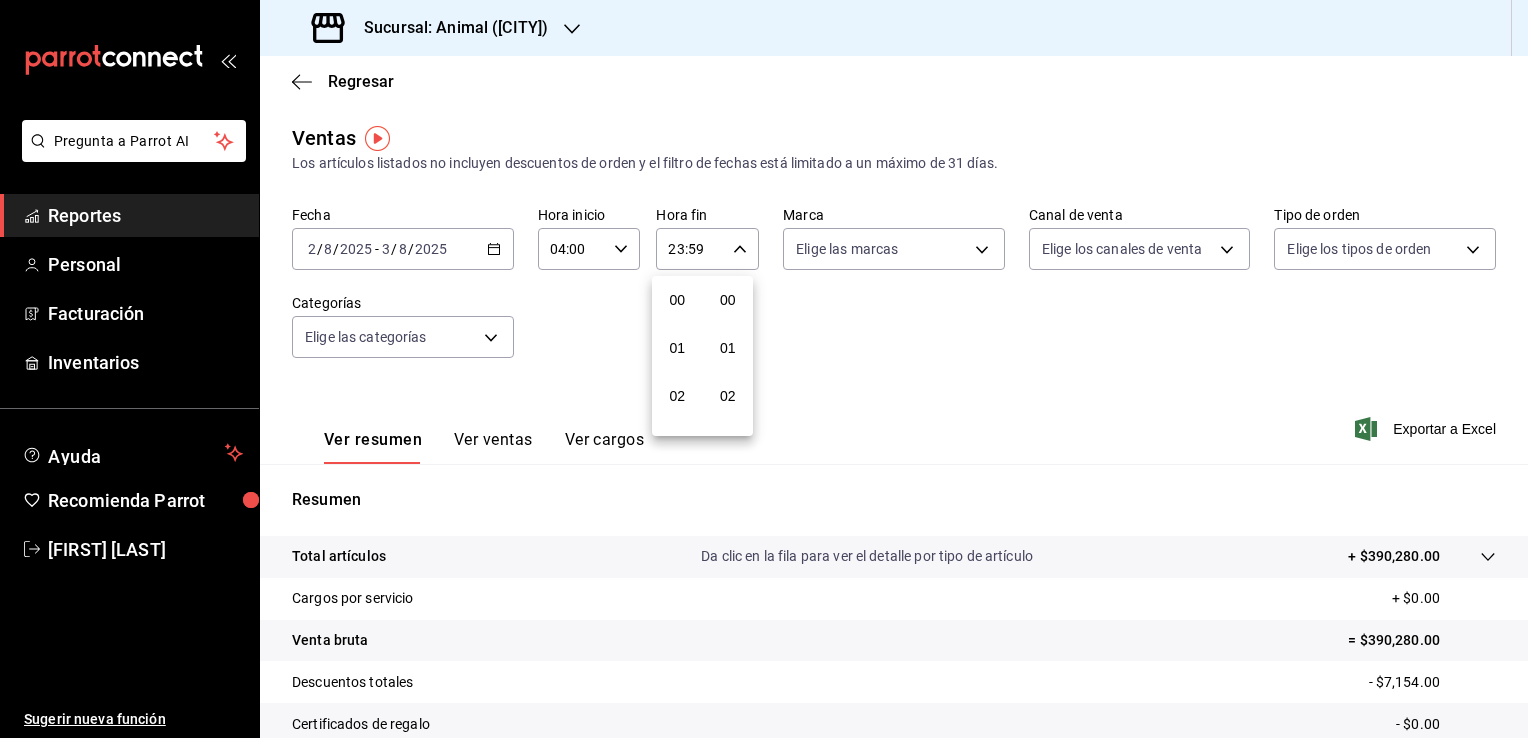 scroll, scrollTop: 1011, scrollLeft: 0, axis: vertical 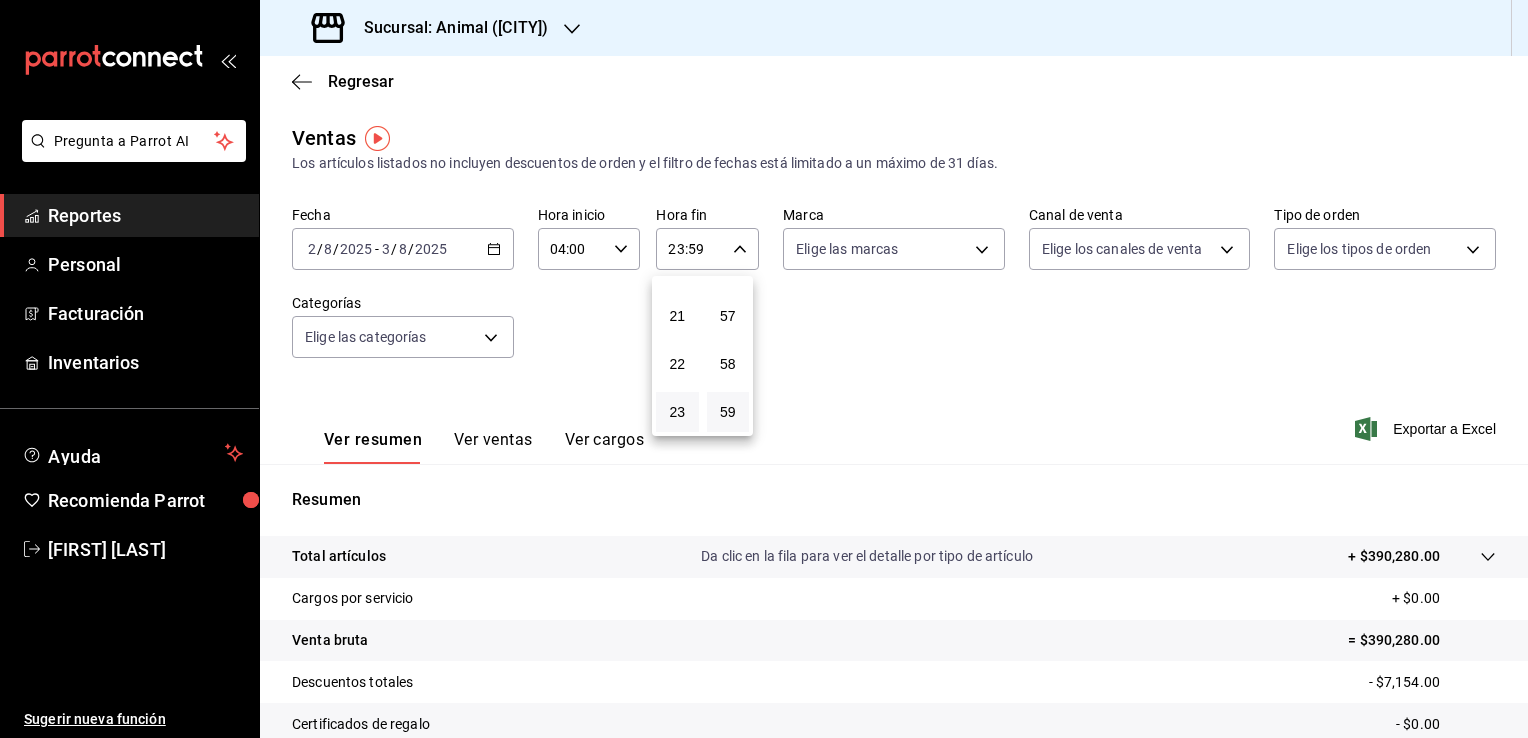 click at bounding box center [764, 369] 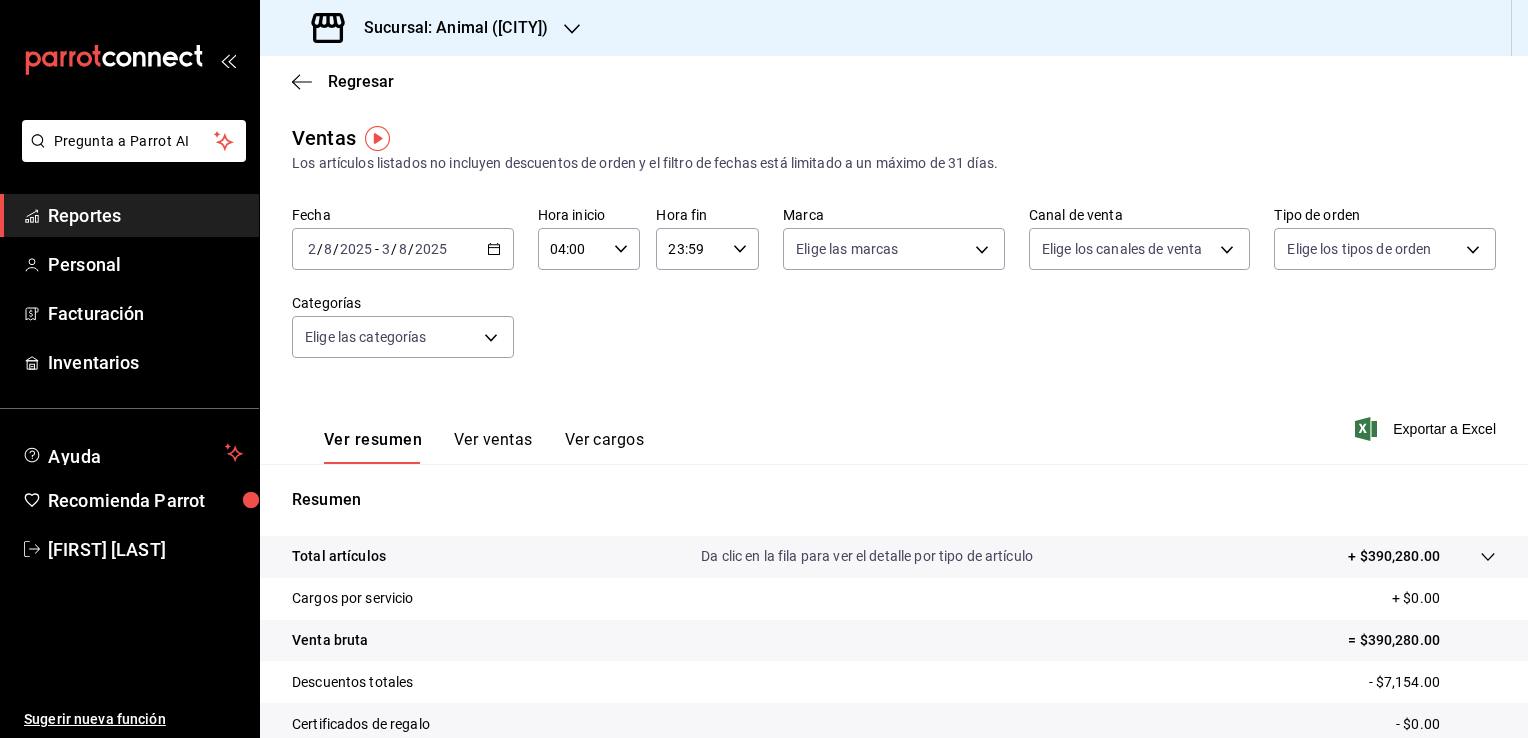 click on "Descuentos totales - $7,154.00" at bounding box center [894, 682] 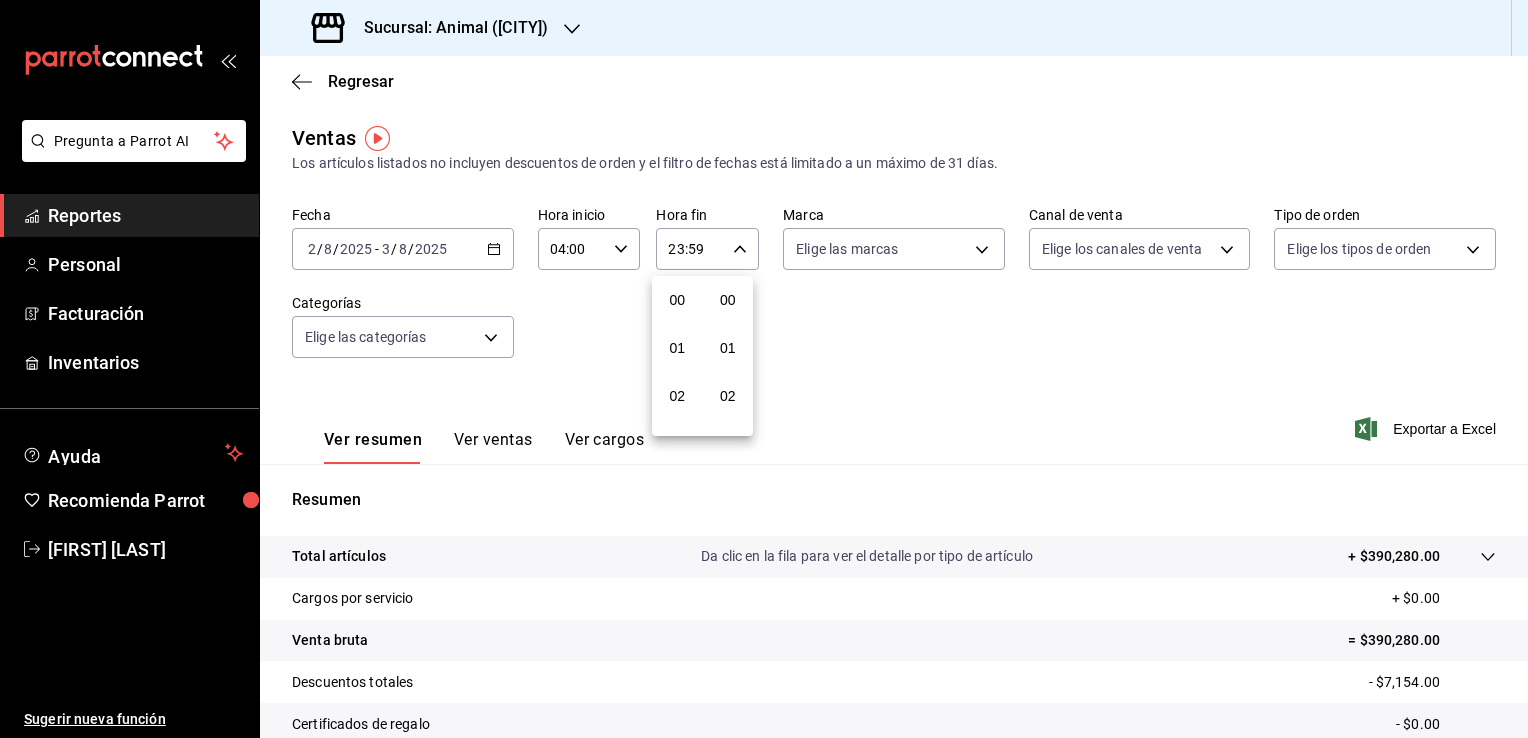scroll, scrollTop: 1011, scrollLeft: 0, axis: vertical 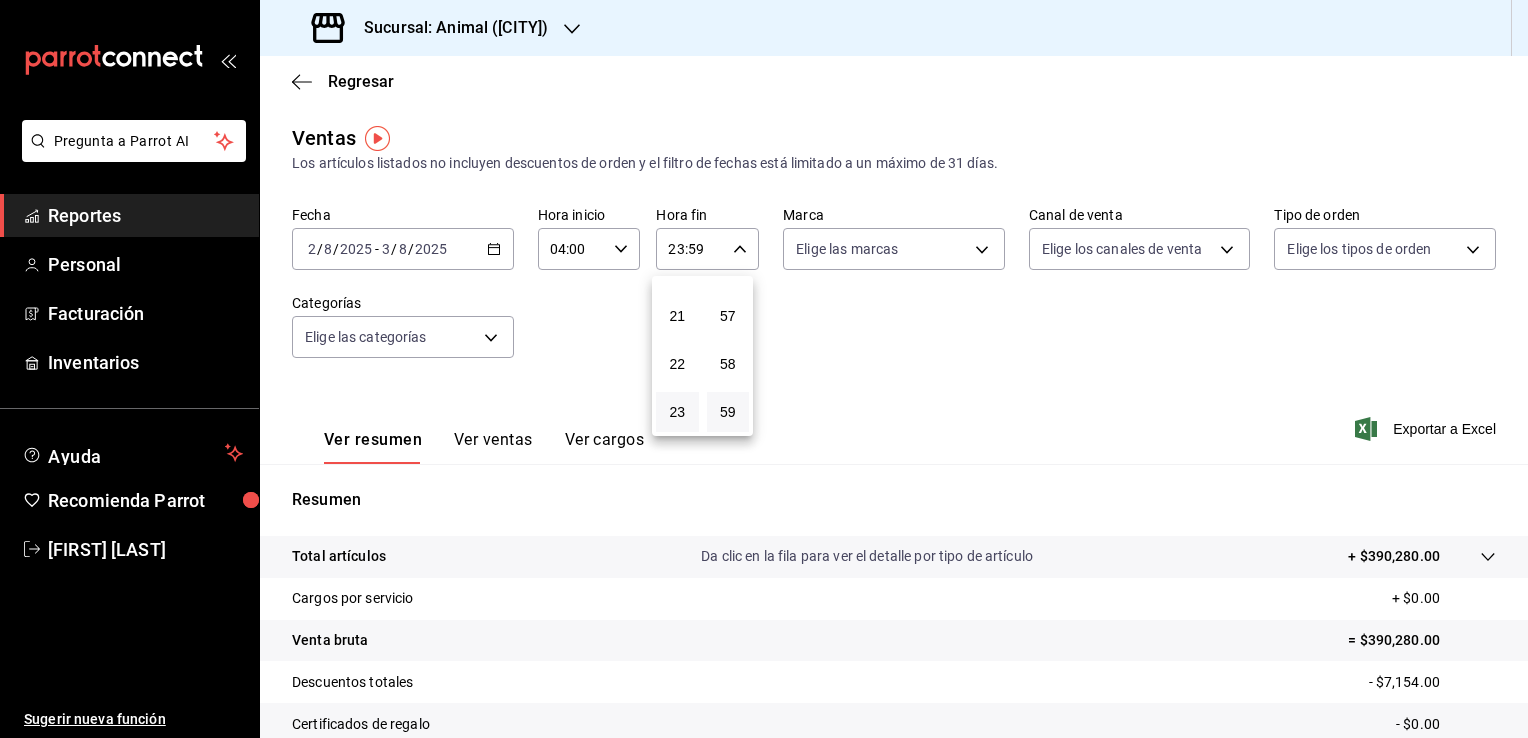 click at bounding box center [764, 369] 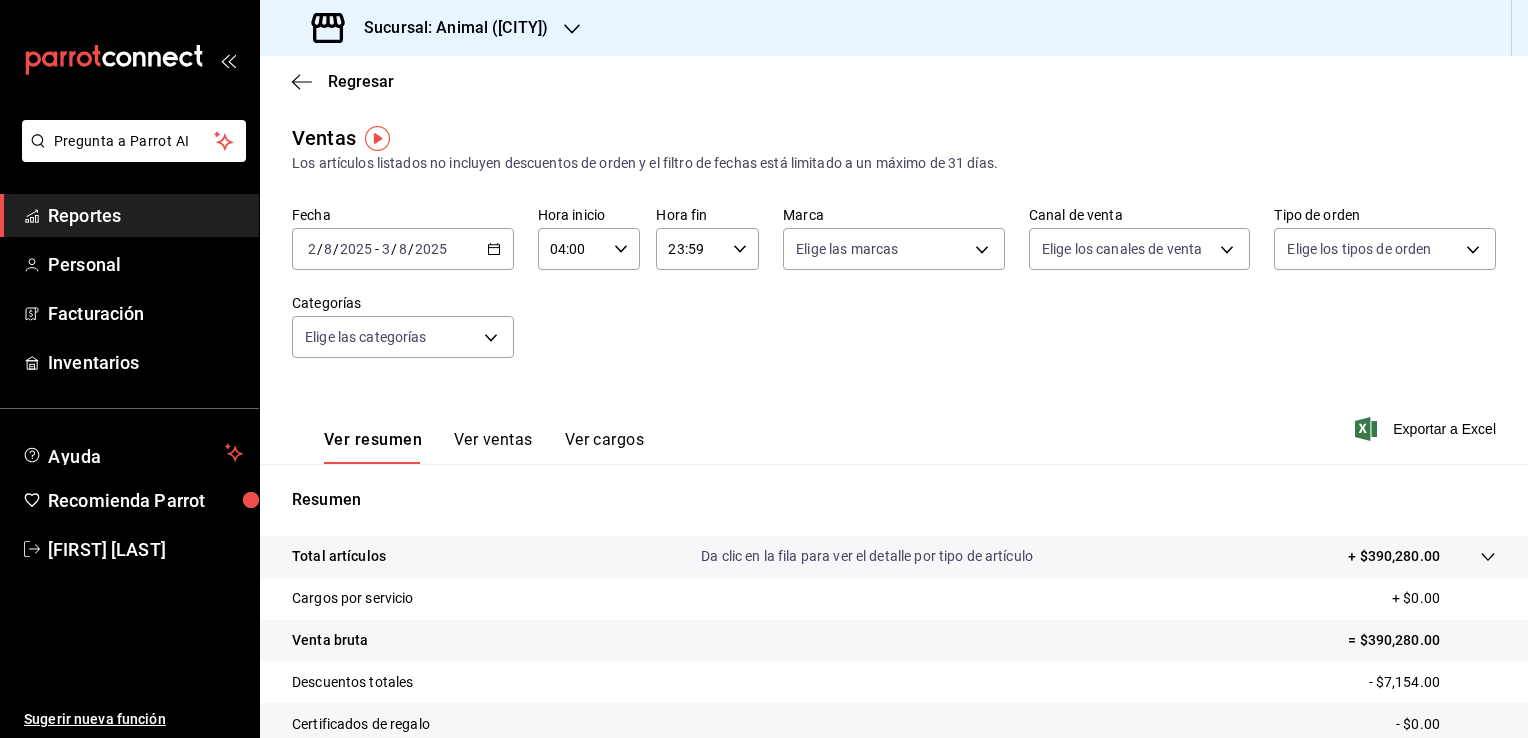 click on "Descuentos totales - $7,154.00" at bounding box center [894, 682] 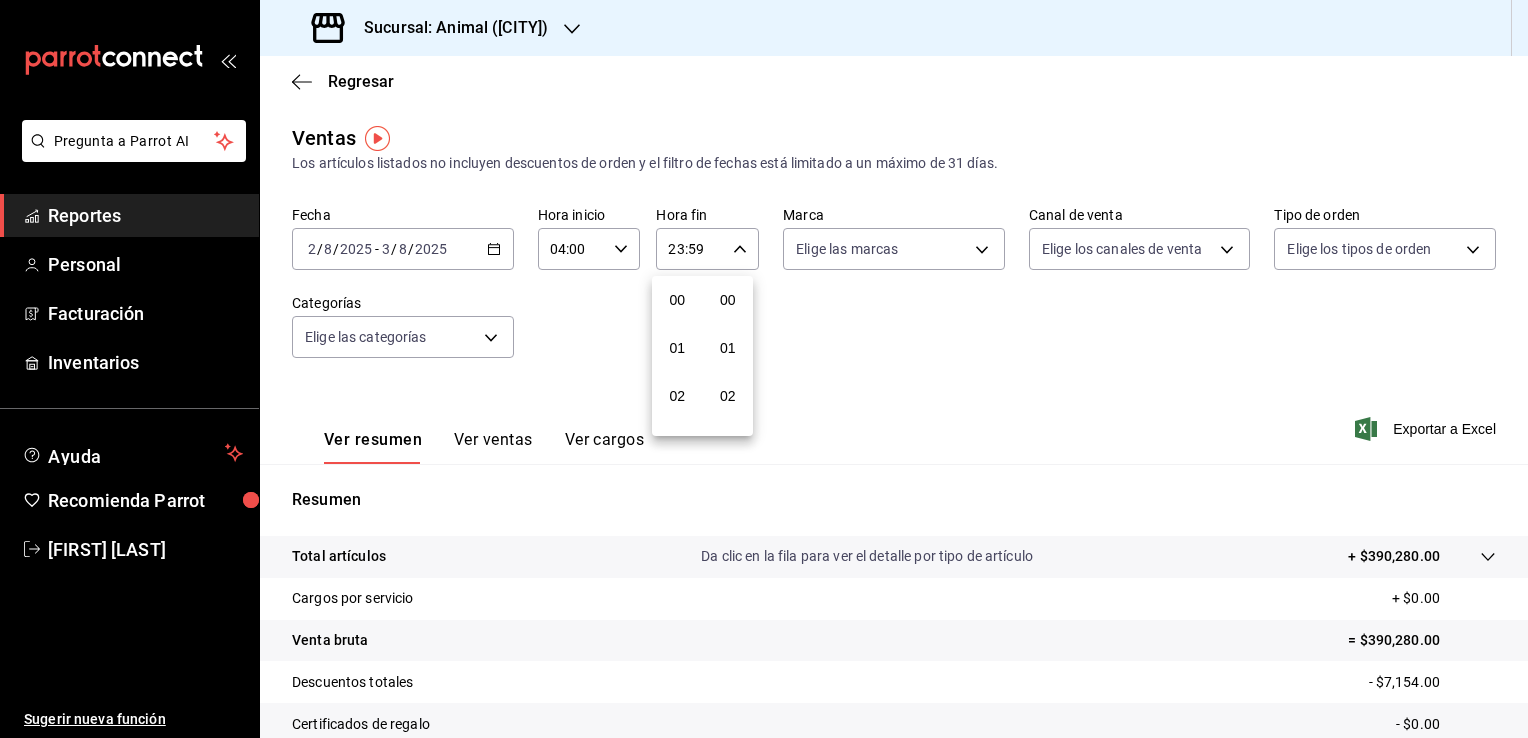 scroll, scrollTop: 1011, scrollLeft: 0, axis: vertical 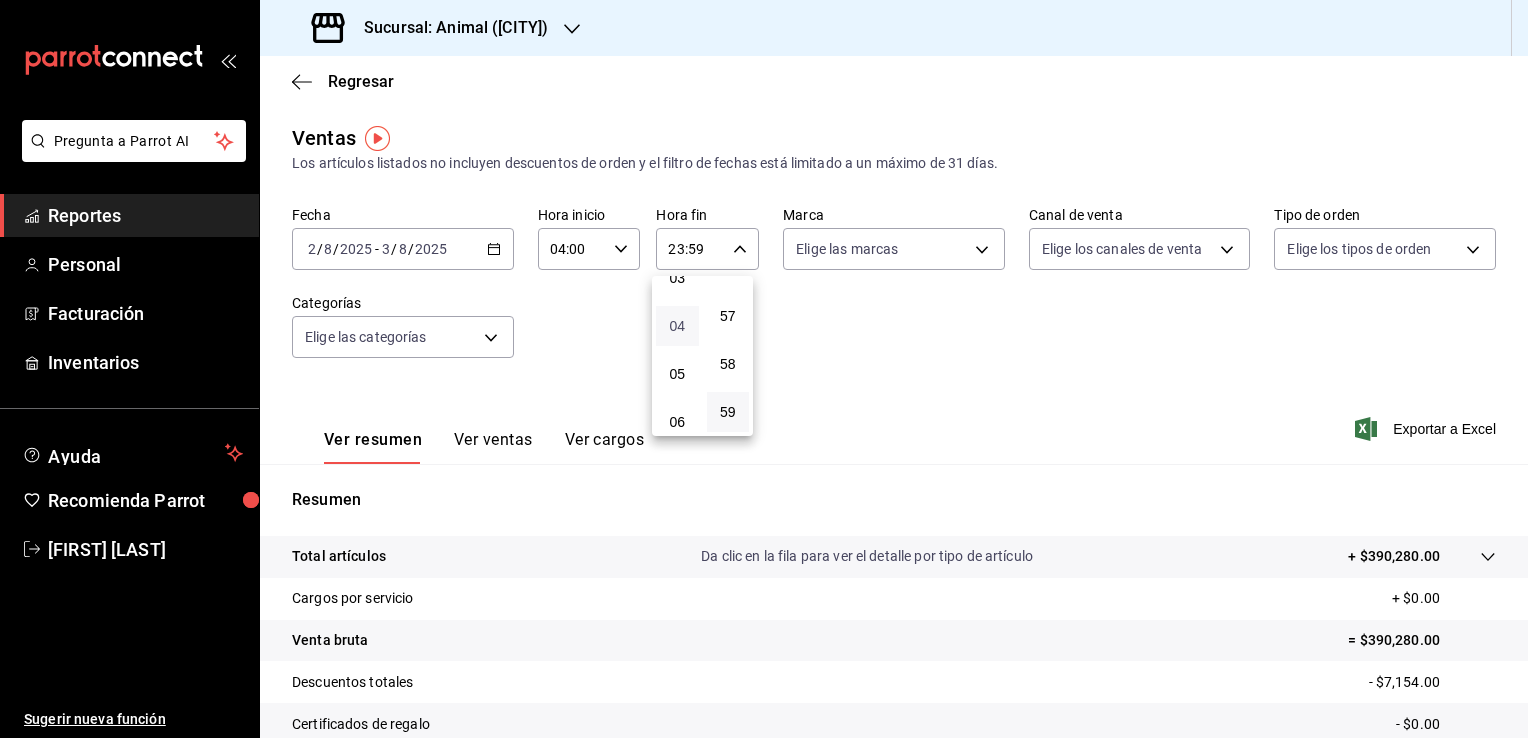 click on "04" at bounding box center (677, 326) 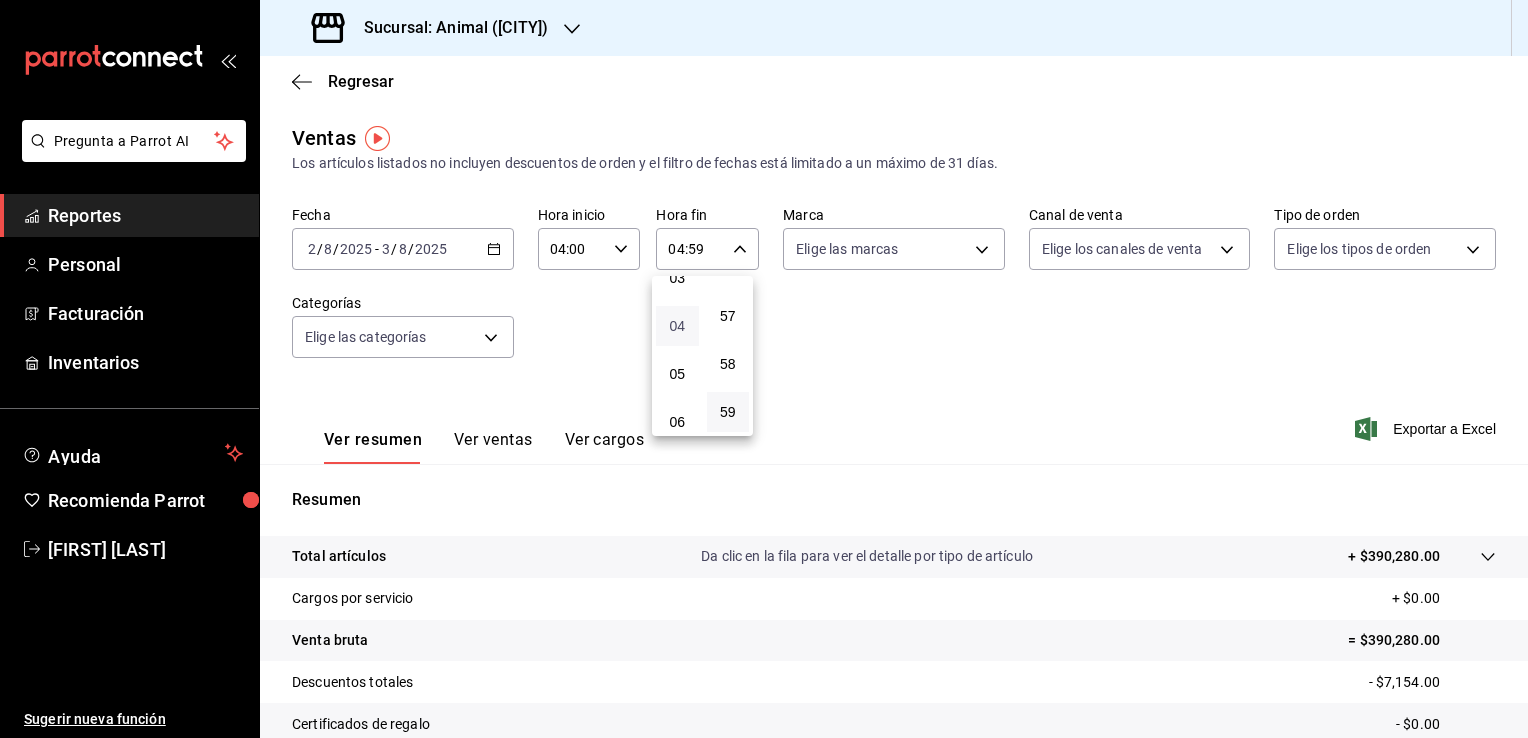 click on "04" at bounding box center [677, 326] 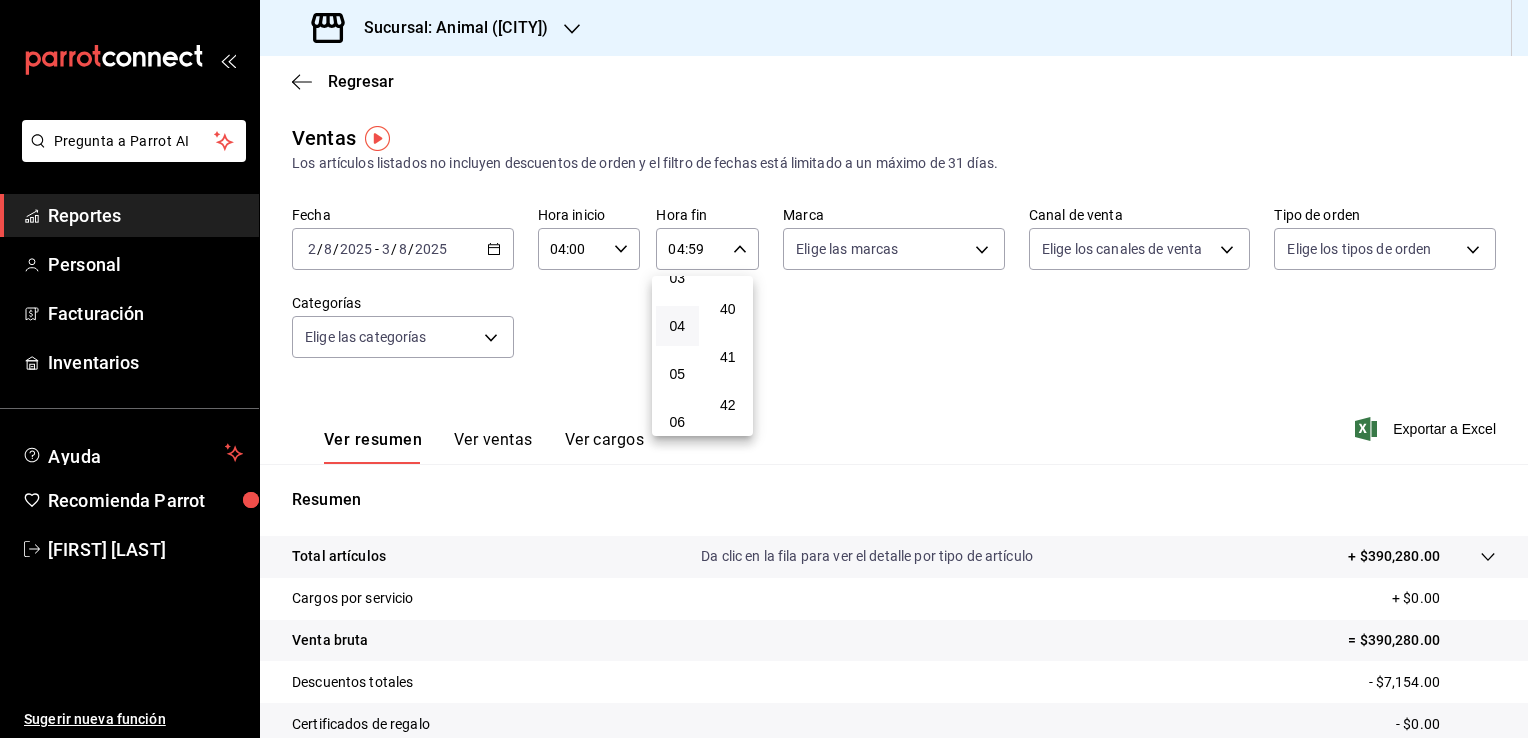 scroll, scrollTop: 1896, scrollLeft: 0, axis: vertical 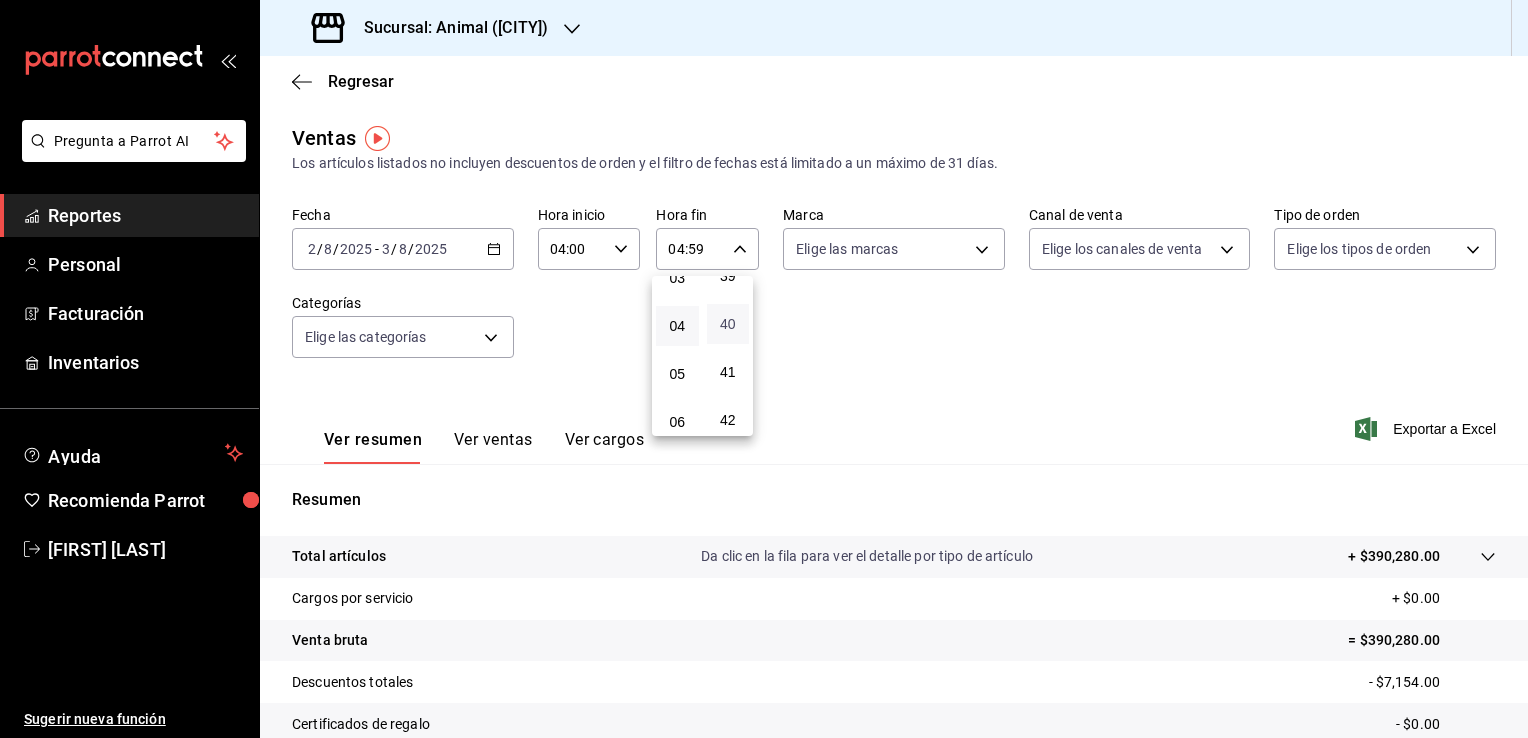 click on "40" at bounding box center (728, 324) 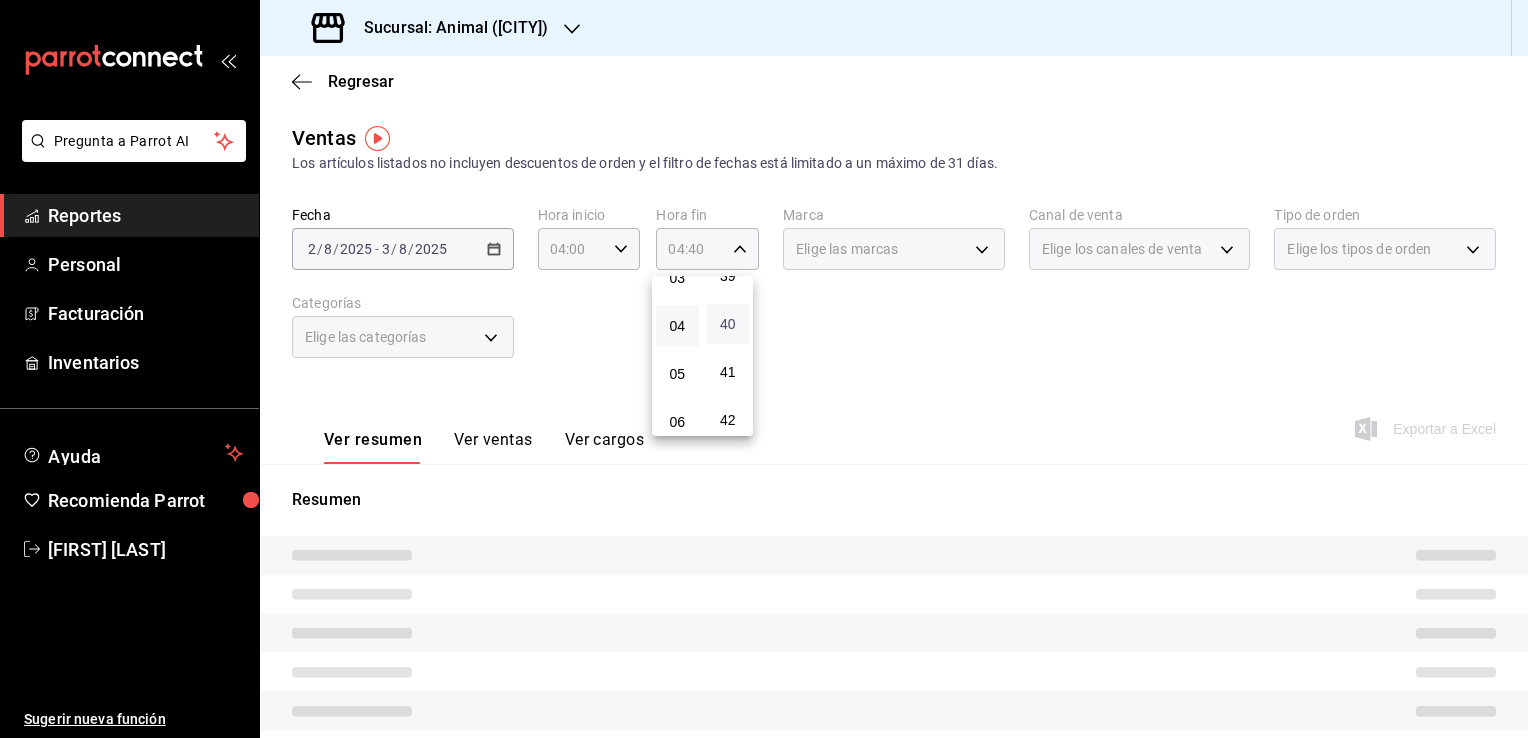 type 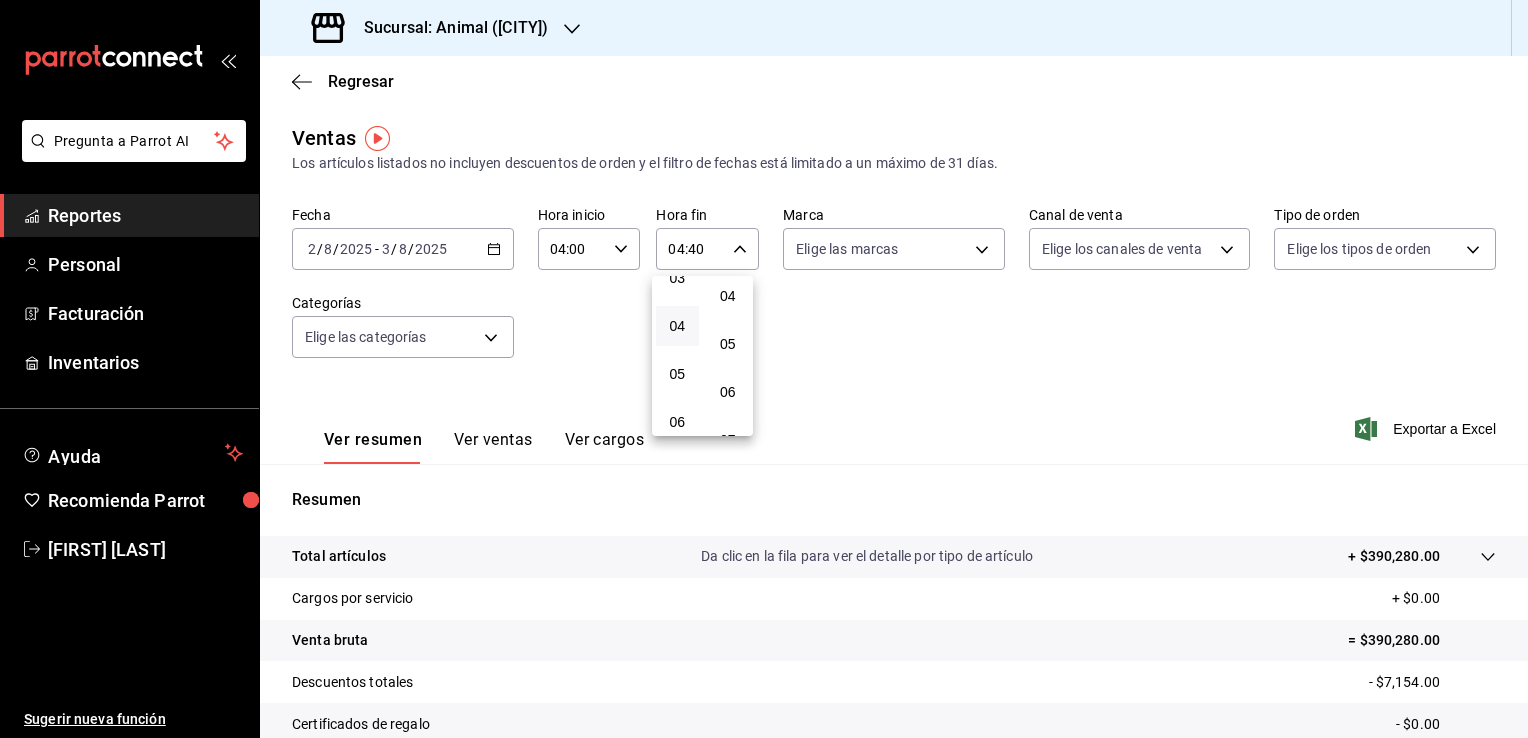 scroll, scrollTop: 0, scrollLeft: 0, axis: both 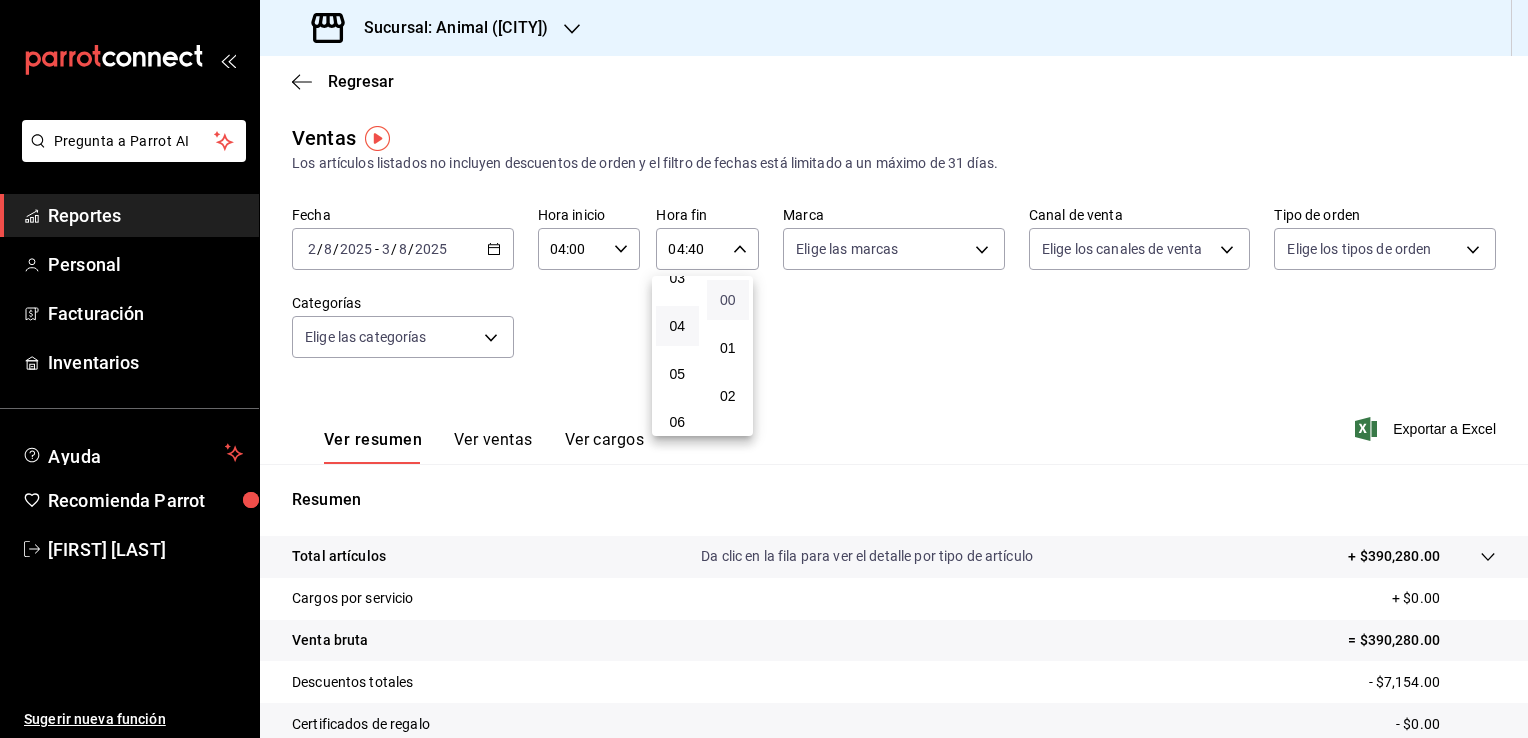 click on "00" at bounding box center [728, 300] 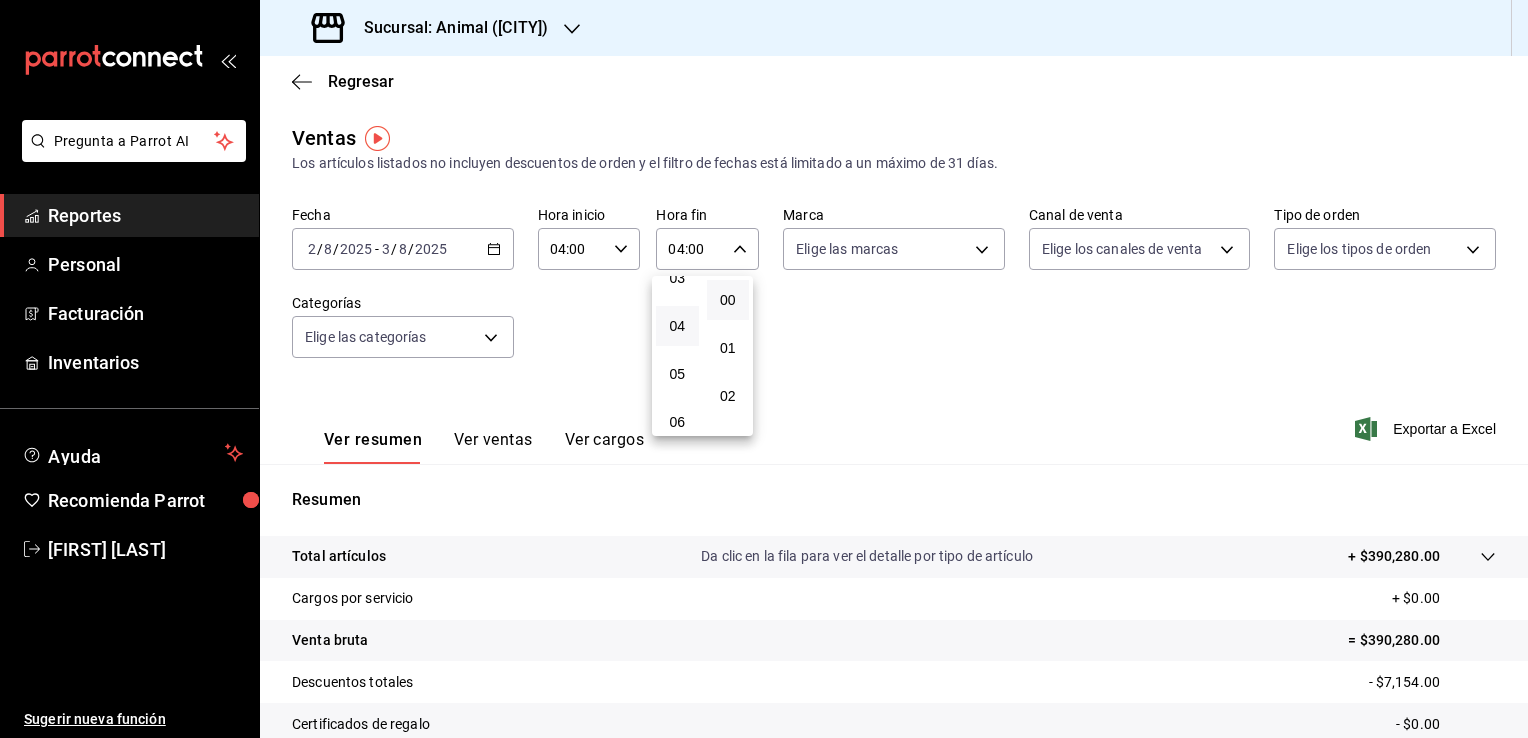 click at bounding box center [764, 369] 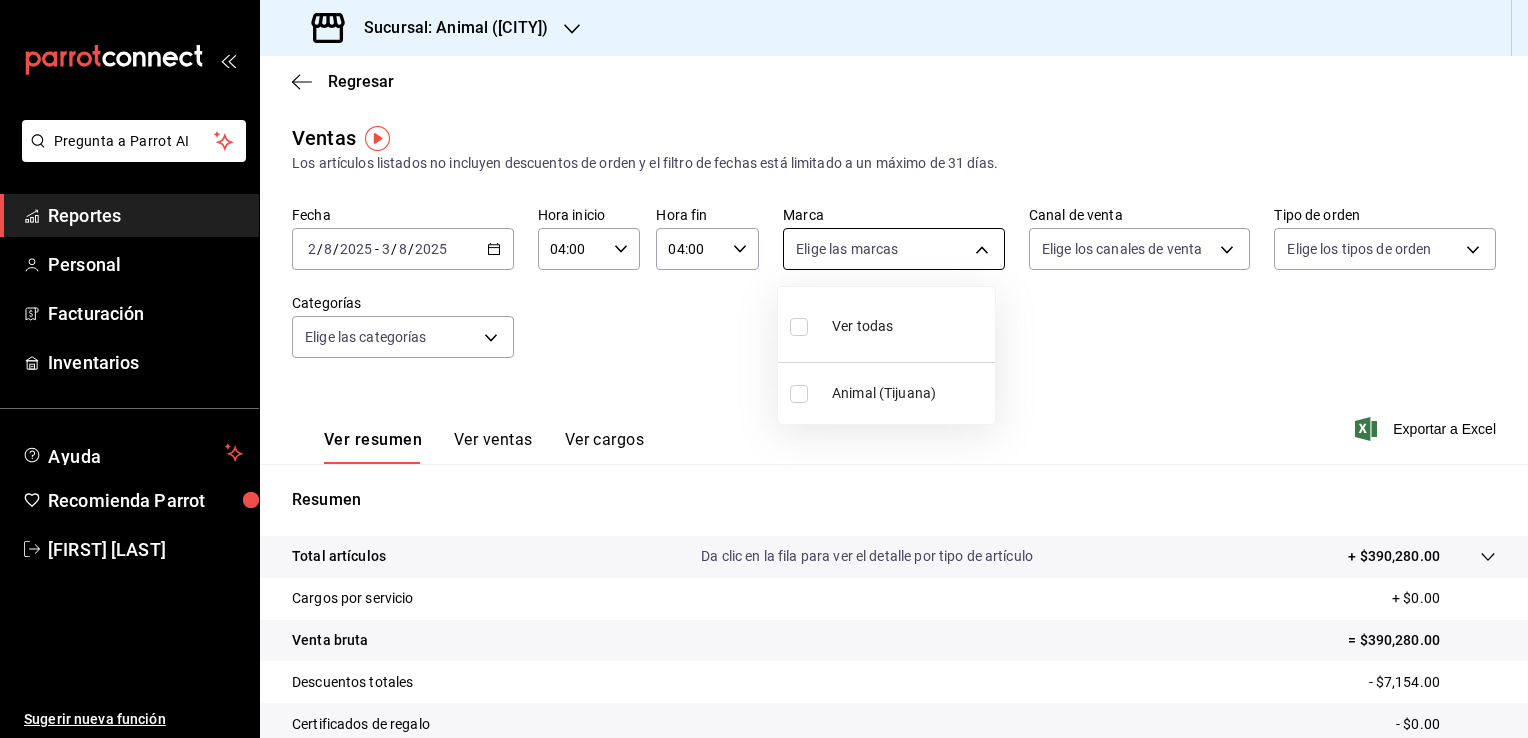 click on "Pregunta a Parrot AI Reportes   Personal   Facturación   Inventarios   Ayuda Recomienda Parrot   Efrén Iglesias   Sugerir nueva función   Sucursal: Animal (Tijuana) Regresar Ventas Los artículos listados no incluyen descuentos de orden y el filtro de fechas está limitado a un máximo de 31 días. Fecha 2025-08-02 2 / 8 / 2025 - 2025-08-03 3 / 8 / 2025 Hora inicio 04:00 Hora inicio Hora fin 04:00 Hora fin Marca Elige las marcas Canal de venta Elige los canales de venta Tipo de orden Elige los tipos de orden Categorías Elige las categorías Ver resumen Ver ventas Ver cargos Exportar a Excel Resumen Total artículos Da clic en la fila para ver el detalle por tipo de artículo + $390,280.00 Cargos por servicio + $0.00 Venta bruta = $390,280.00 Descuentos totales - $7,154.00 Certificados de regalo - $0.00 Venta total = $383,126.00 Impuestos - $28,379.70 Venta neta = $354,746.30 GANA 1 MES GRATIS EN TU SUSCRIPCIÓN AQUÍ Ver video tutorial Ir a video Pregunta a Parrot AI Reportes   Personal   Facturación" at bounding box center [764, 369] 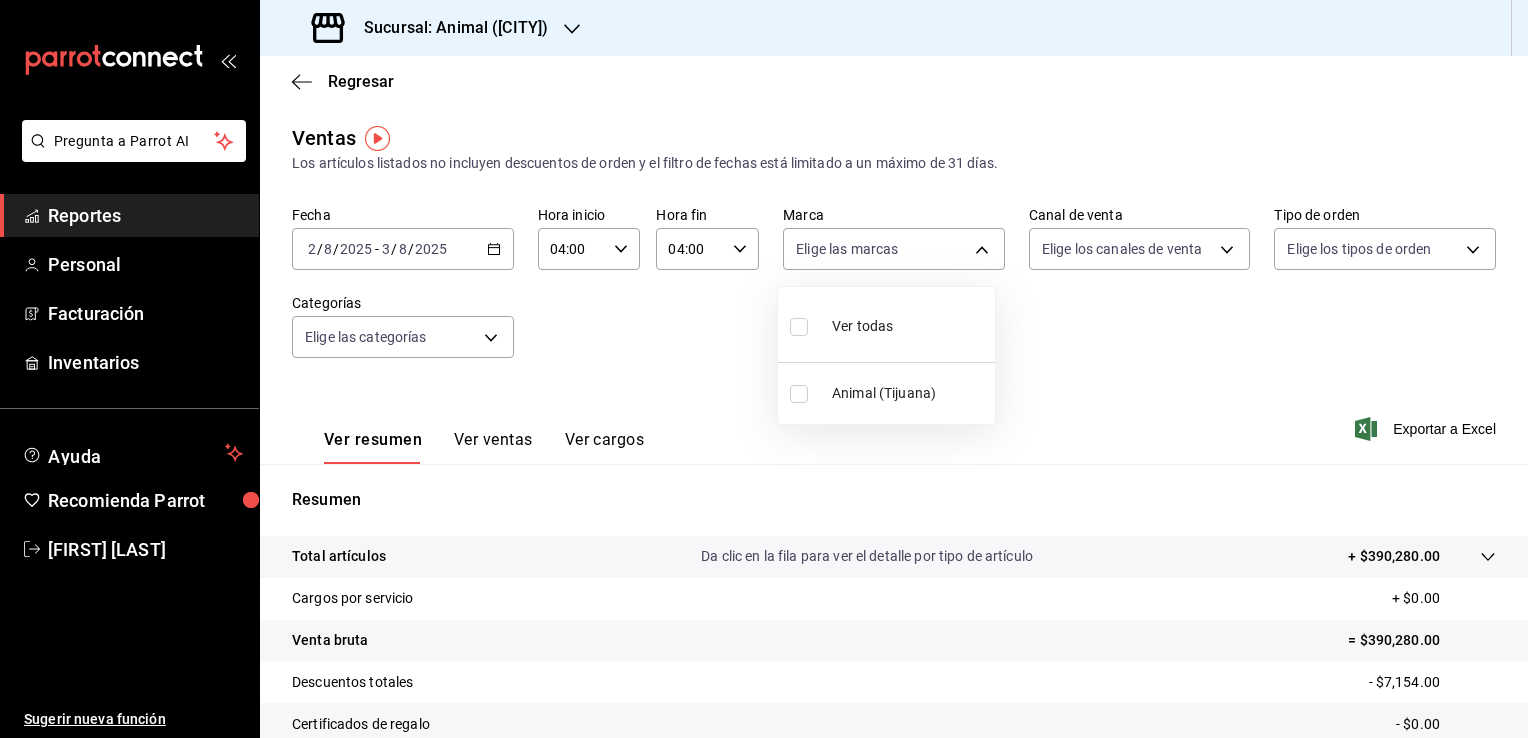click on "Animal (Tijuana)" at bounding box center (886, 393) 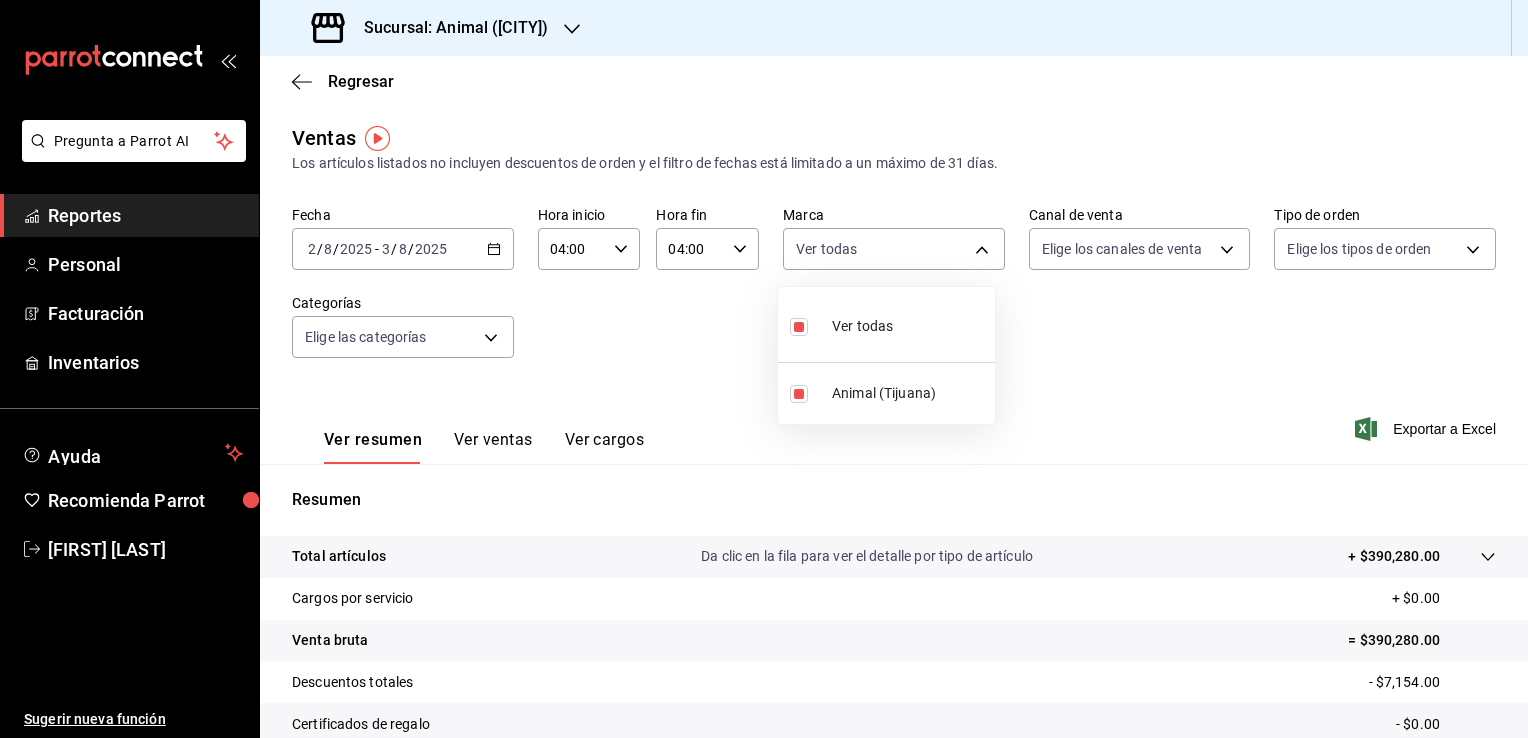 click at bounding box center (764, 369) 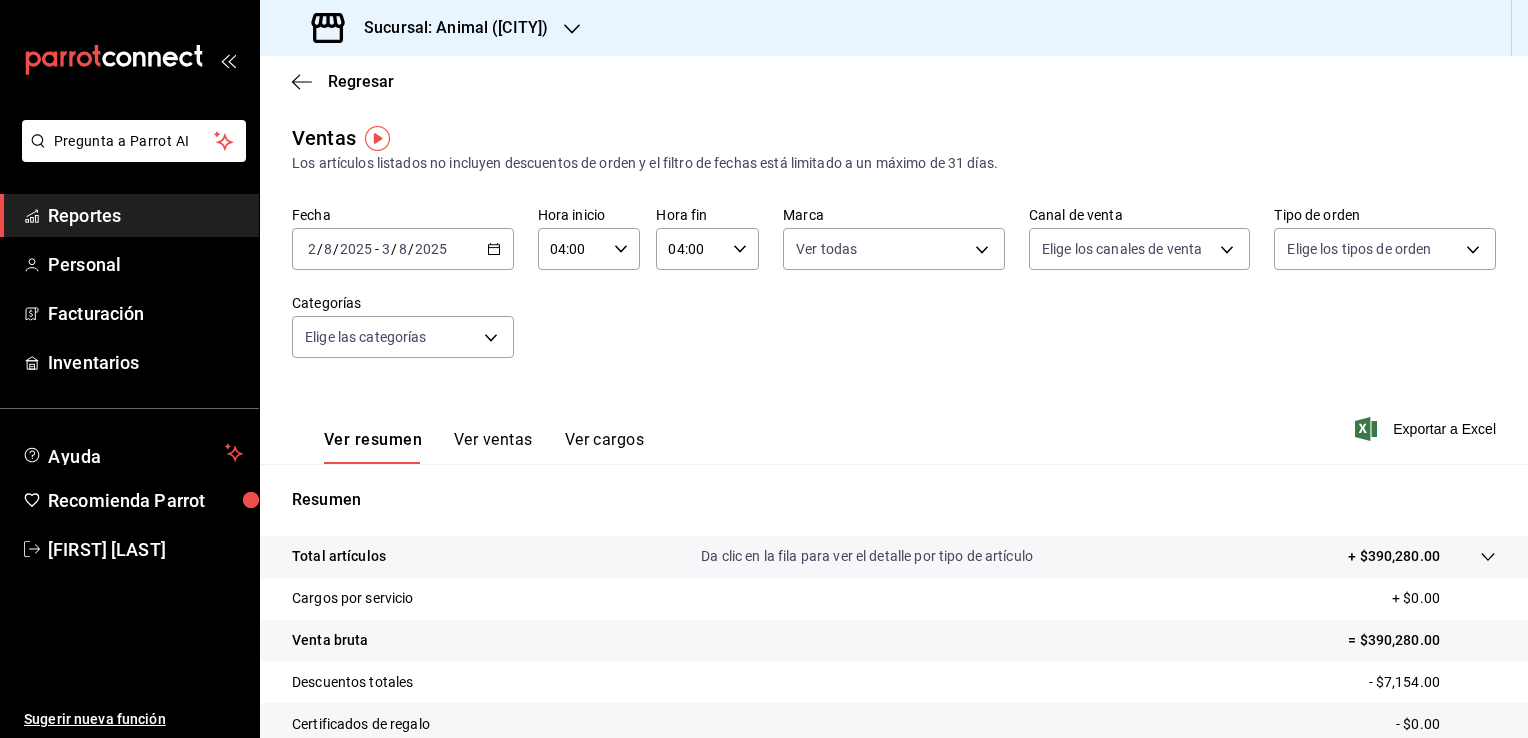 click on "Exportar a Excel" at bounding box center [1427, 429] 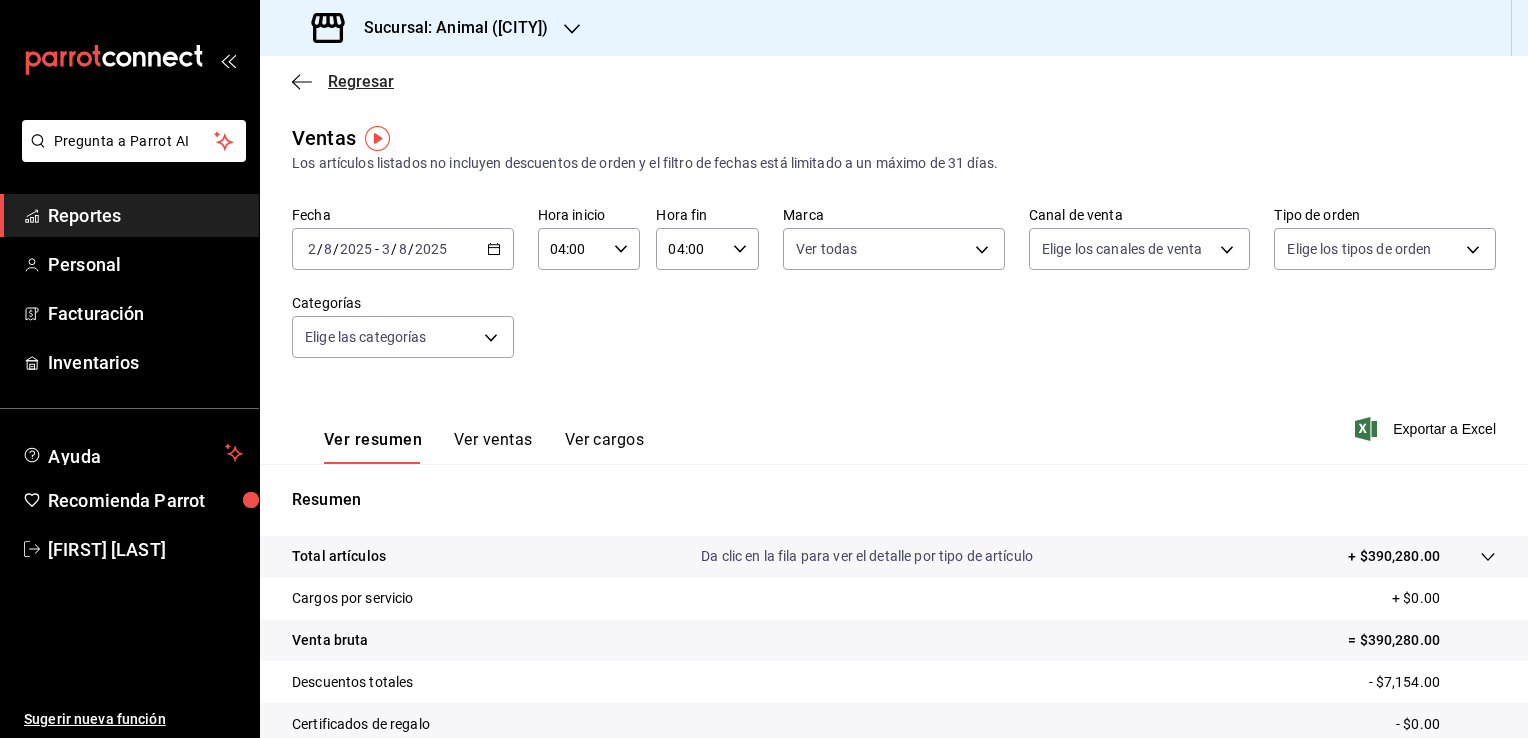 click on "Regresar" at bounding box center (361, 81) 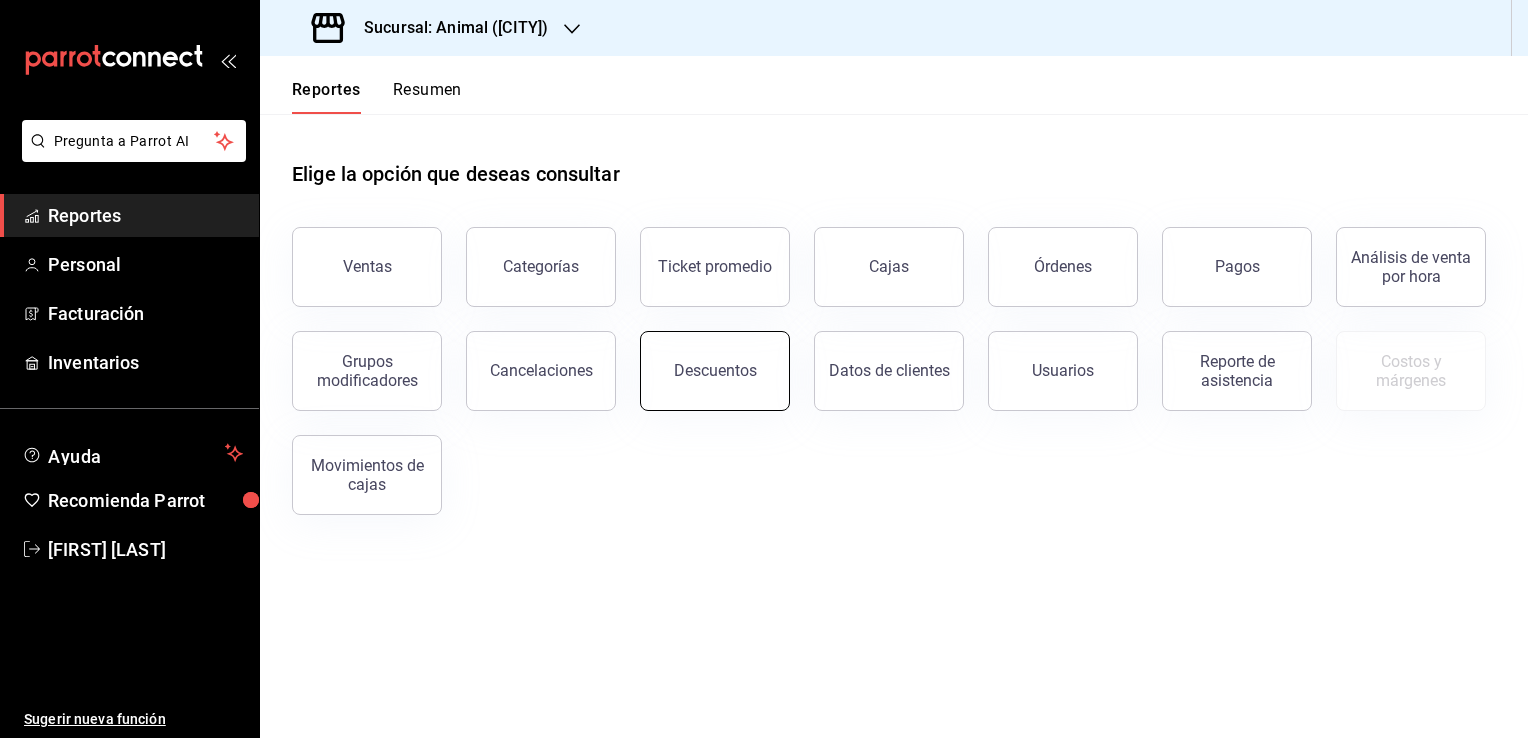 click on "Descuentos" at bounding box center [715, 370] 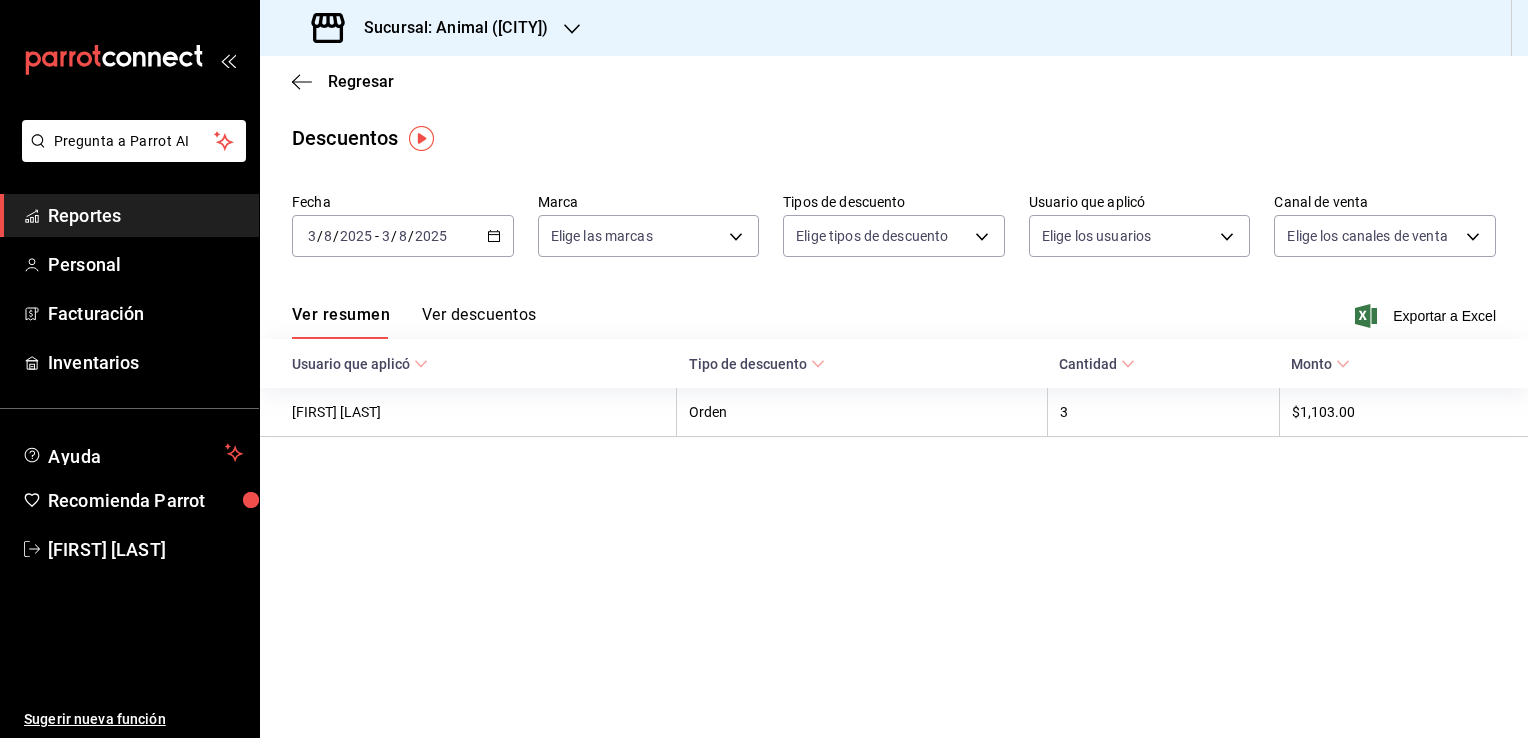 click 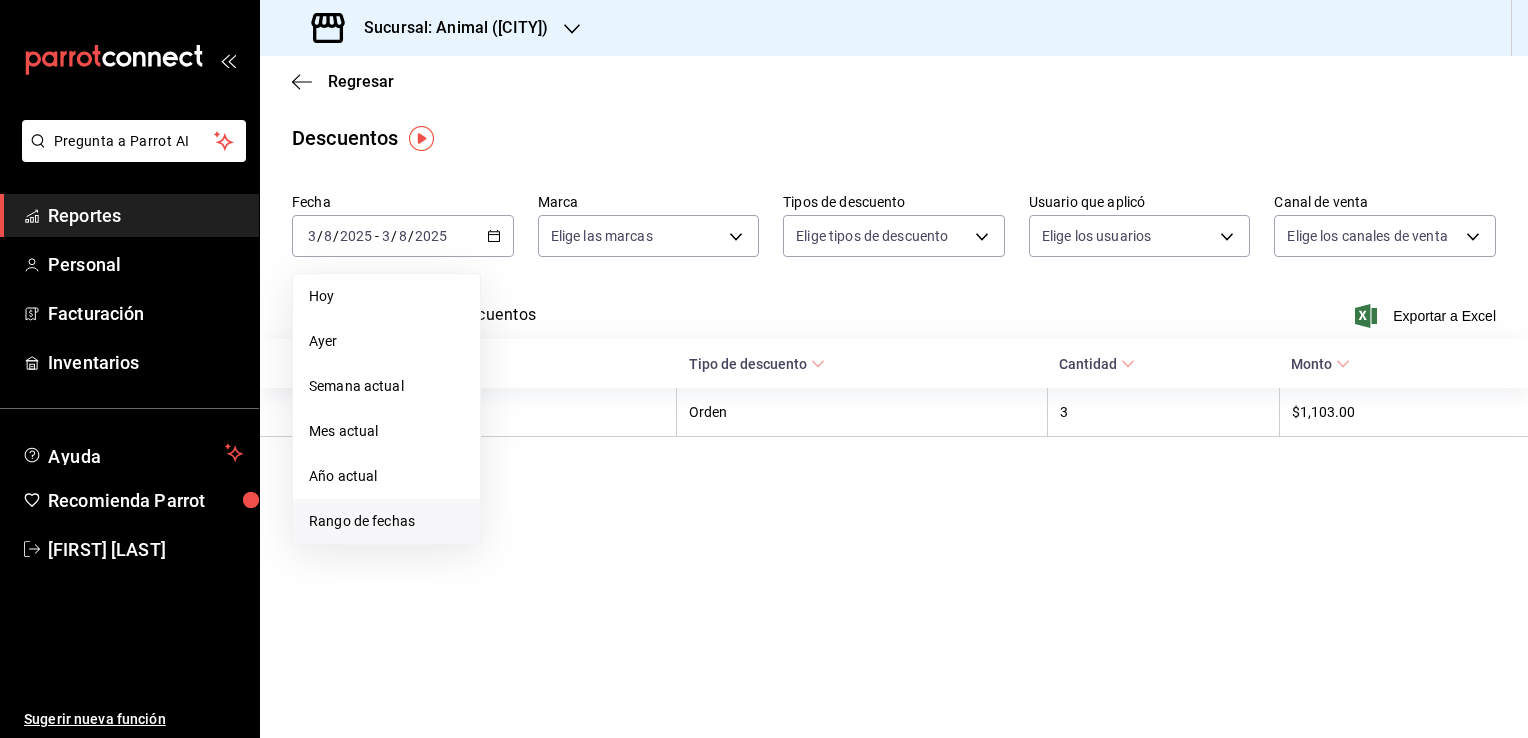 click on "Rango de fechas" at bounding box center [386, 521] 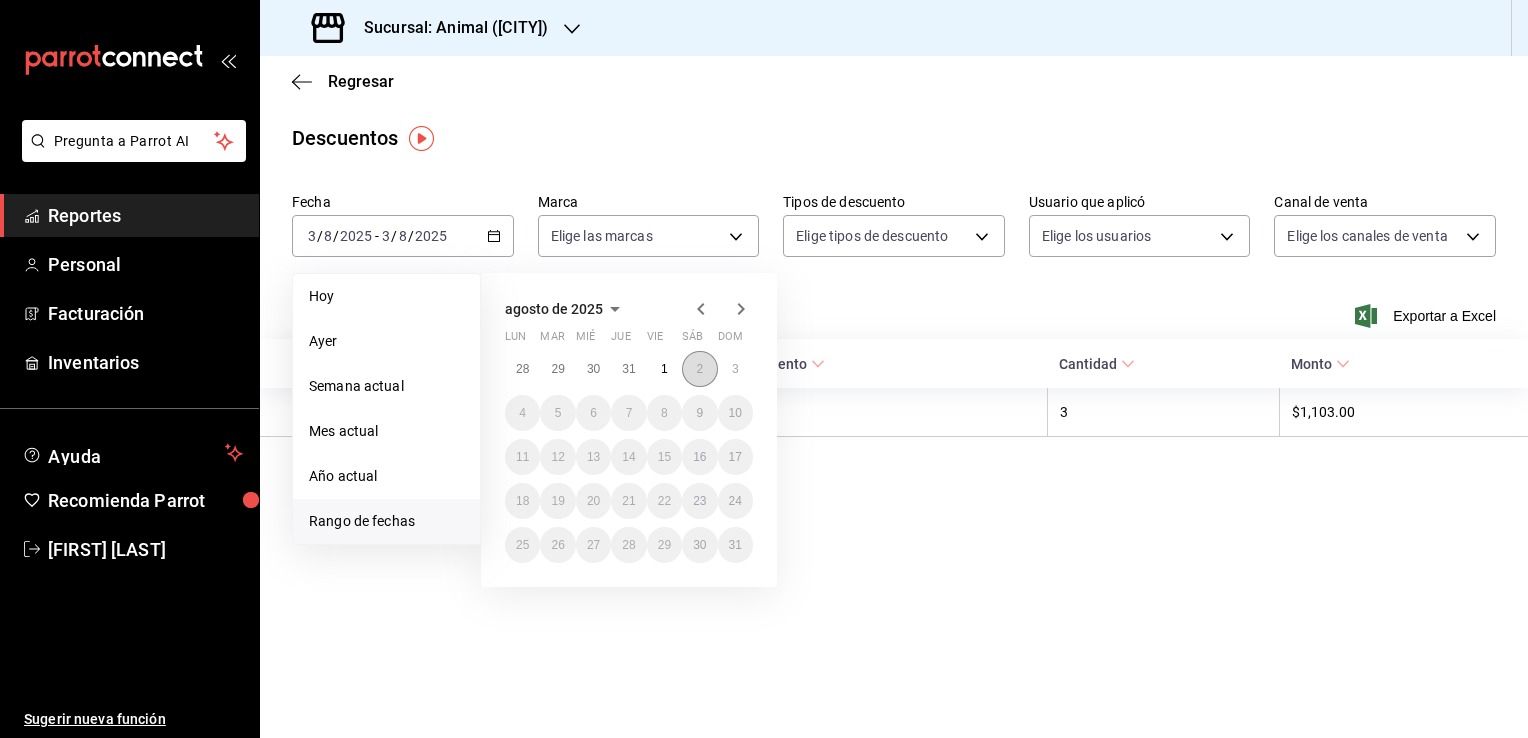 click on "2" at bounding box center [699, 369] 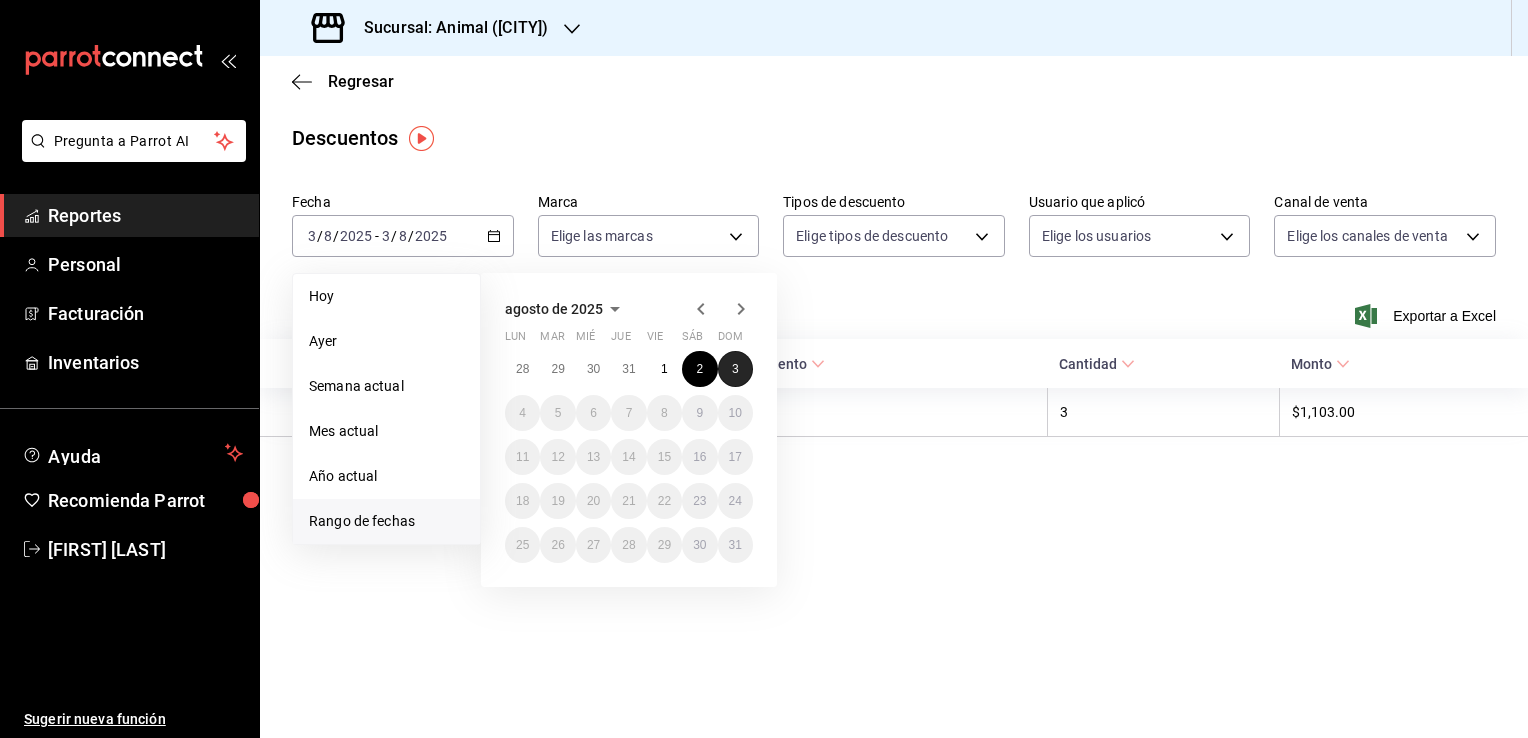 click on "3" at bounding box center (735, 369) 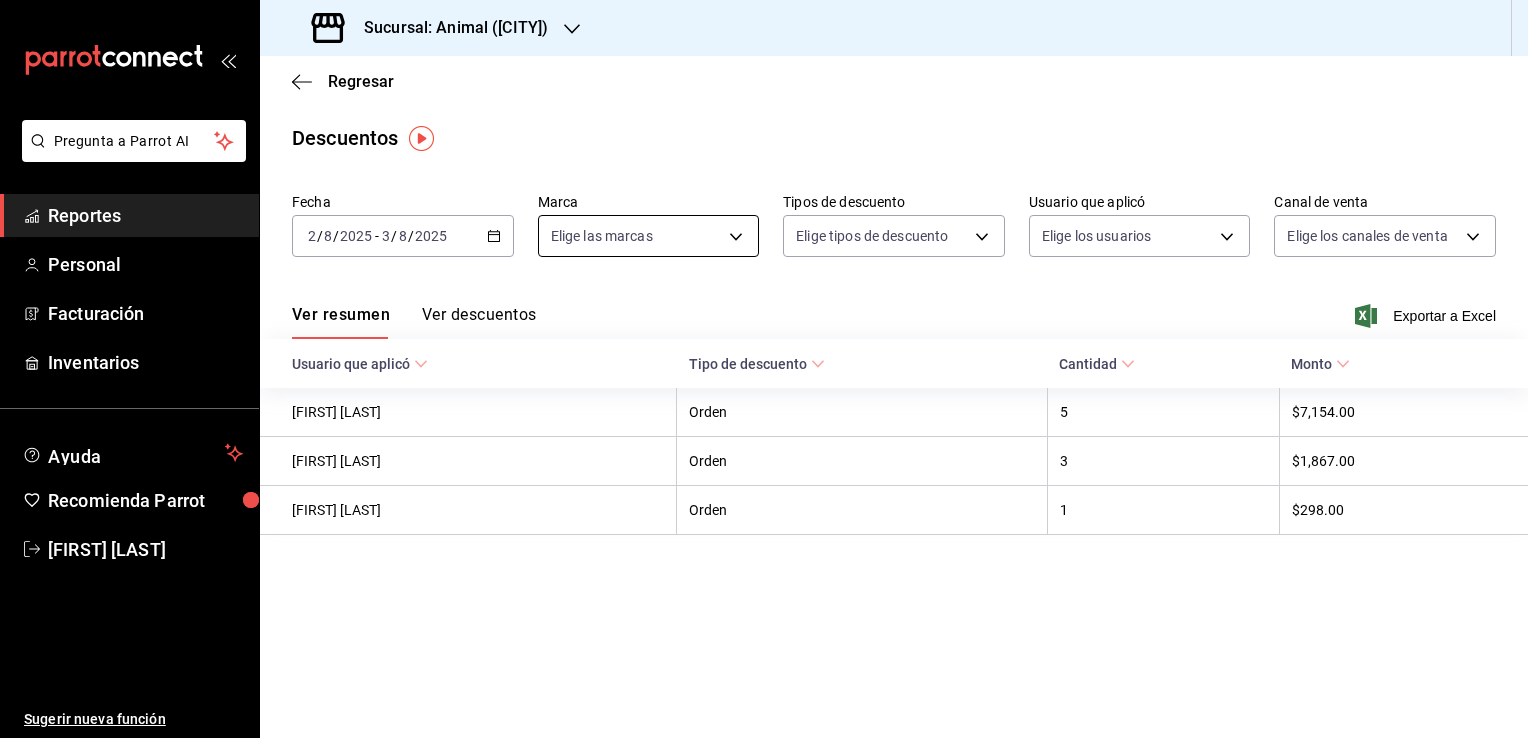 click on "Pregunta a Parrot AI Reportes   Personal   Facturación   Inventarios   Ayuda Recomienda Parrot   Efrén Iglesias   Sugerir nueva función   Sucursal: Animal (Tijuana) Regresar Descuentos Fecha 2025-08-02 2 / 8 / 2025 - 2025-08-03 3 / 8 / 2025 Marca Elige las marcas Tipos de descuento Elige tipos de descuento Usuario que aplicó Elige los usuarios Canal de venta Elige los canales de venta Ver resumen Ver descuentos Exportar a Excel Usuario que aplicó Tipo de descuento Cantidad Monto Jose Jonathan Sanchez Gomez Orden 5 $7,154.00 Brian Daniel Magarini Lopez Orden 3 $1,867.00 Omar Munguia Chavez Orden 1 $298.00 GANA 1 MES GRATIS EN TU SUSCRIPCIÓN AQUÍ ¿Recuerdas cómo empezó tu restaurante?
Hoy puedes ayudar a un colega a tener el mismo cambio que tú viviste.
Recomienda Parrot directamente desde tu Portal Administrador.
Es fácil y rápido.
🎁 Por cada restaurante que se una, ganas 1 mes gratis. Ver video tutorial Ir a video Pregunta a Parrot AI Reportes   Personal   Facturación   Inventarios   Ayuda" at bounding box center (764, 369) 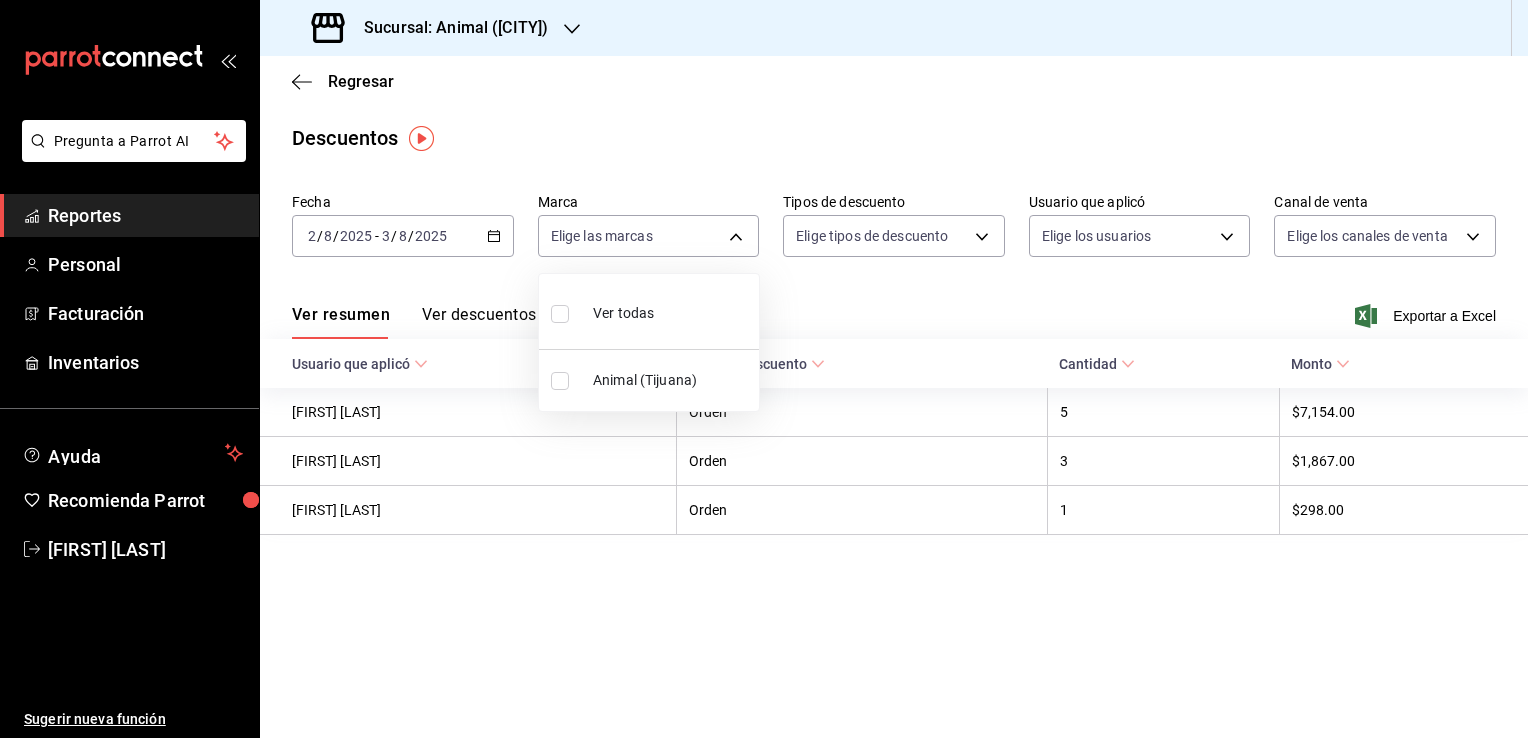 click on "Animal (Tijuana)" at bounding box center [672, 380] 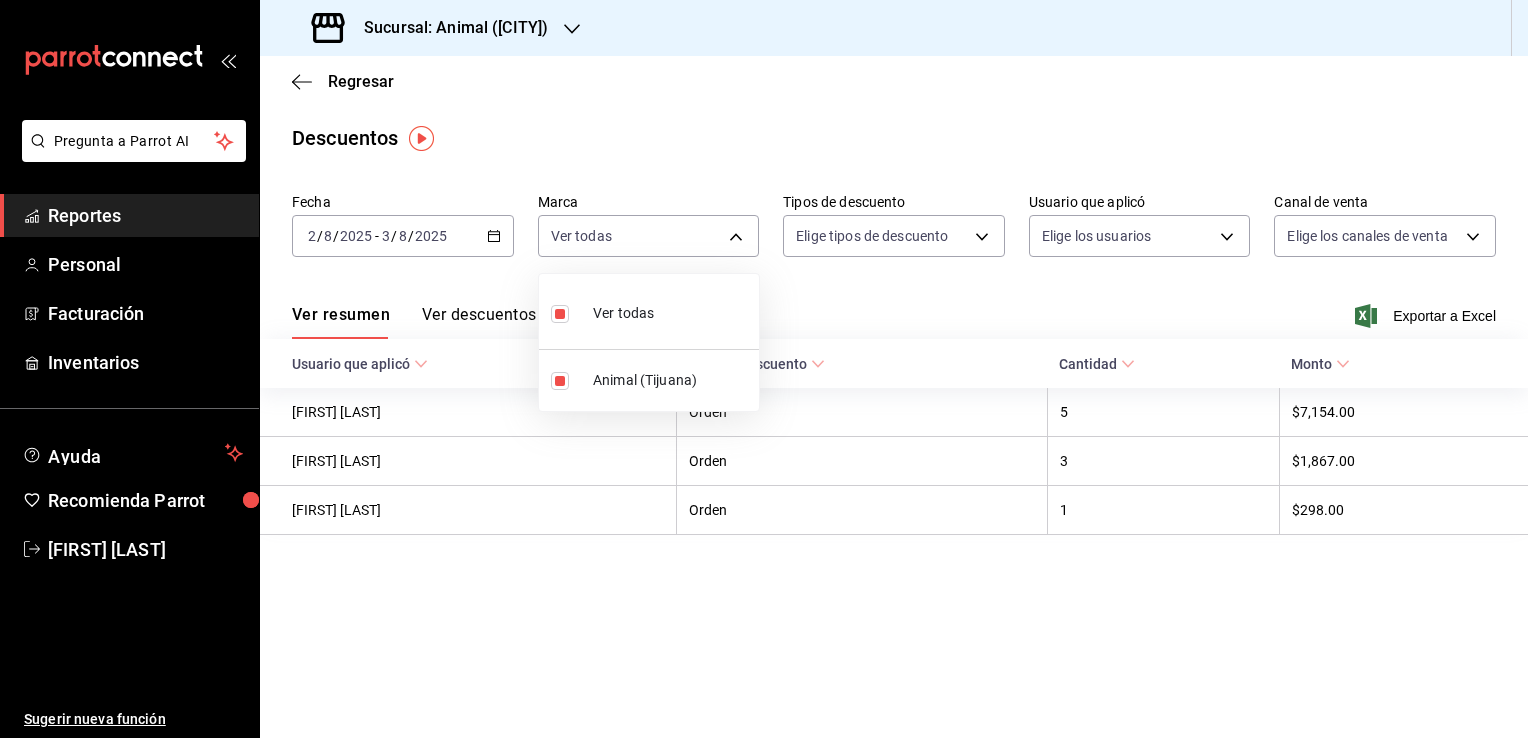 click at bounding box center [764, 369] 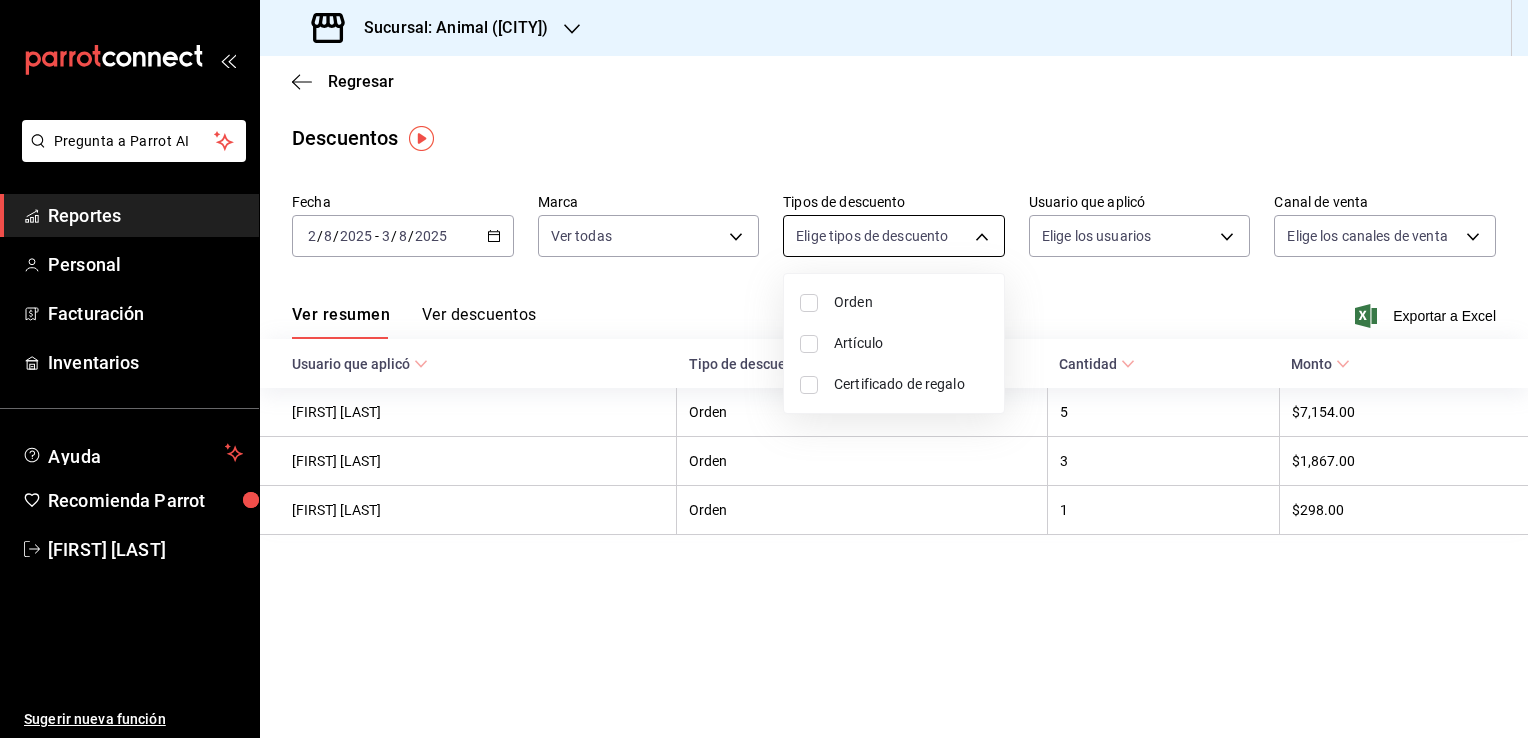 click on "Pregunta a Parrot AI Reportes   Personal   Facturación   Inventarios   Ayuda Recomienda Parrot   Efrén Iglesias   Sugerir nueva función   Sucursal: Animal (Tijuana) Regresar Descuentos Fecha 2025-08-02 2 / 8 / 2025 - 2025-08-03 3 / 8 / 2025 Marca Ver todas 98bba0fd-3ba1-42e0-bfa8-4188b5c89202 Tipos de descuento Elige tipos de descuento Usuario que aplicó Elige los usuarios Canal de venta Elige los canales de venta Ver resumen Ver descuentos Exportar a Excel Usuario que aplicó Tipo de descuento Cantidad Monto Jose Jonathan Sanchez Gomez Orden 5 $7,154.00 Brian Daniel Magarini Lopez Orden 3 $1,867.00 Omar Munguia Chavez Orden 1 $298.00 GANA 1 MES GRATIS EN TU SUSCRIPCIÓN AQUÍ ¿Recuerdas cómo empezó tu restaurante?
Hoy puedes ayudar a un colega a tener el mismo cambio que tú viviste.
Recomienda Parrot directamente desde tu Portal Administrador.
Es fácil y rápido.
🎁 Por cada restaurante que se una, ganas 1 mes gratis. Ver video tutorial Ir a video Pregunta a Parrot AI Reportes   Personal" at bounding box center (764, 369) 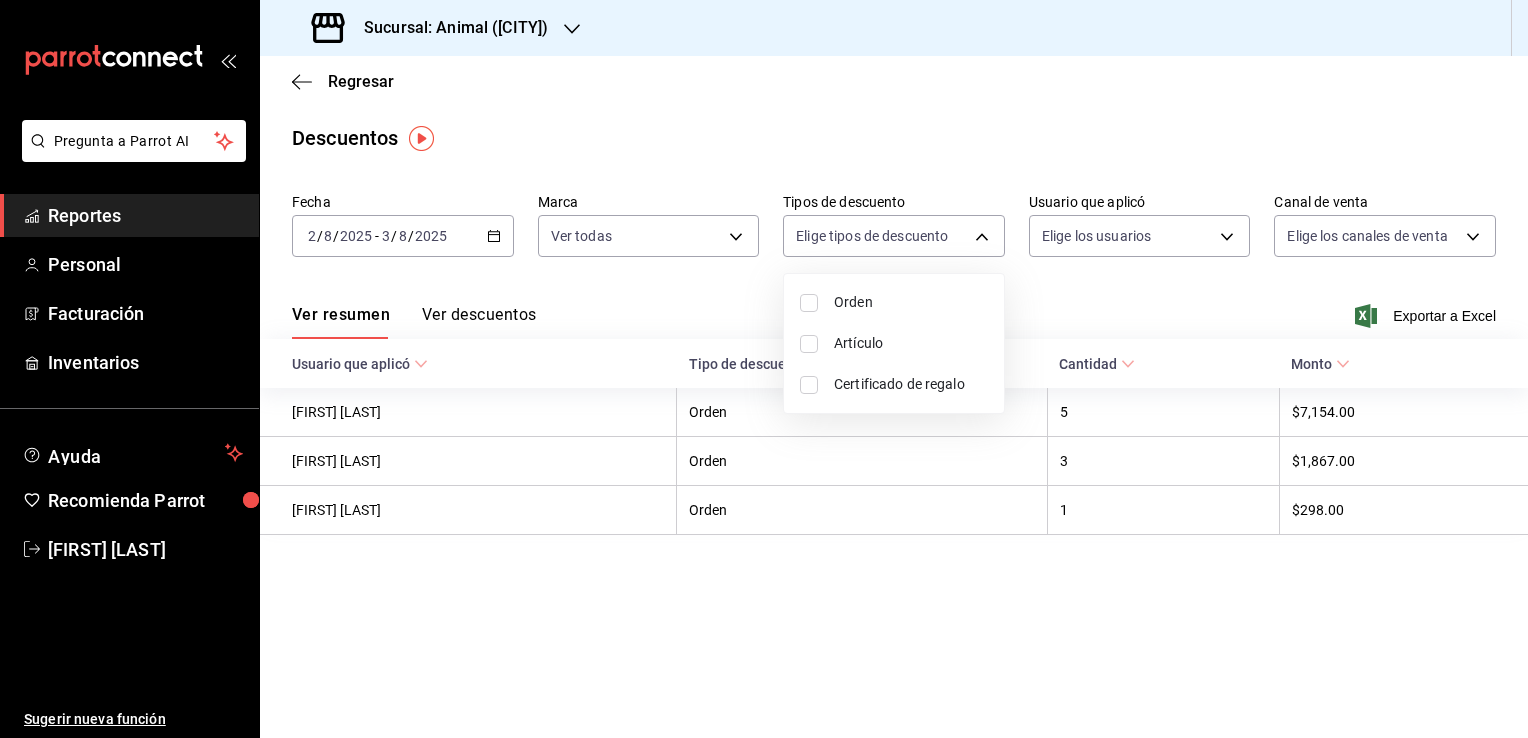 click on "Orden" at bounding box center [894, 302] 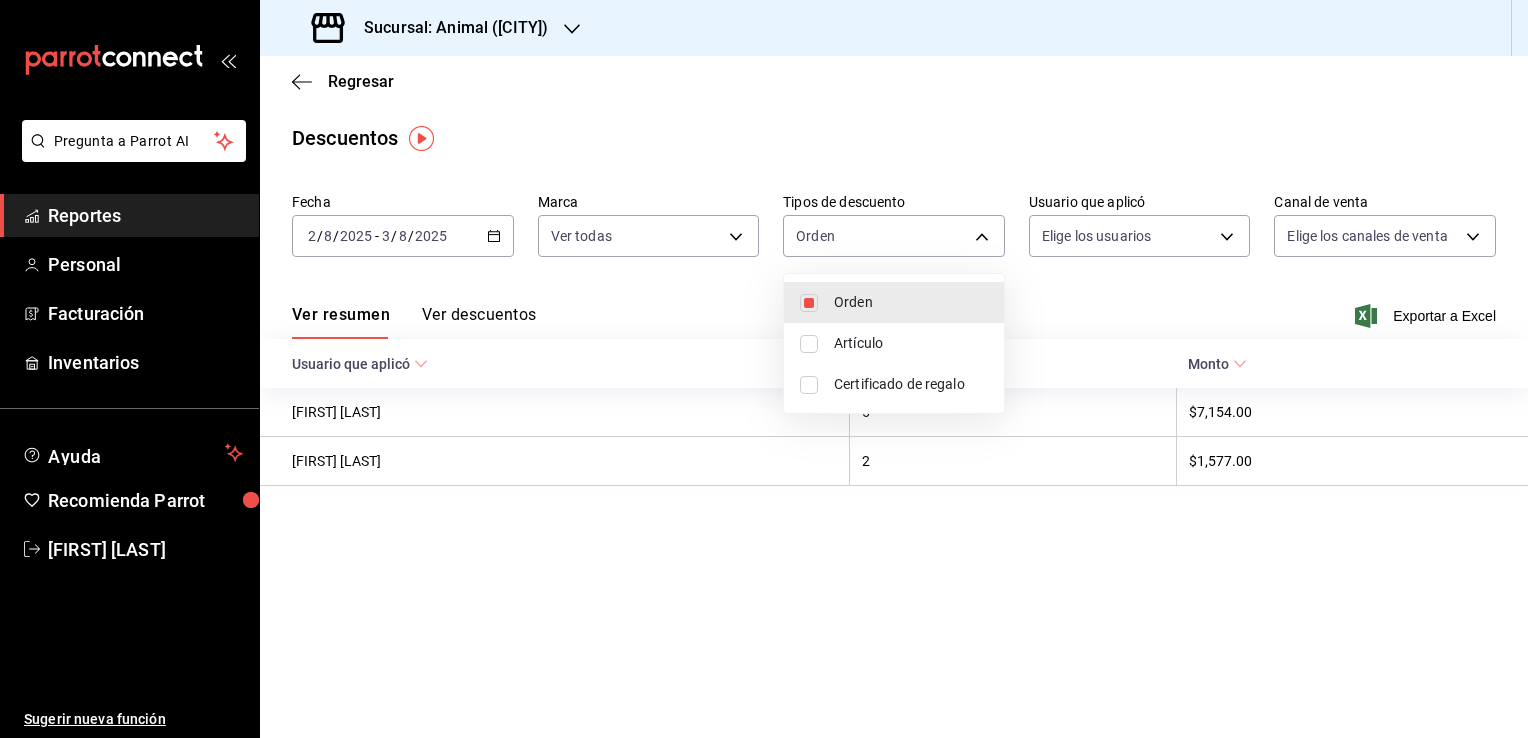 click on "Artículo" at bounding box center (911, 343) 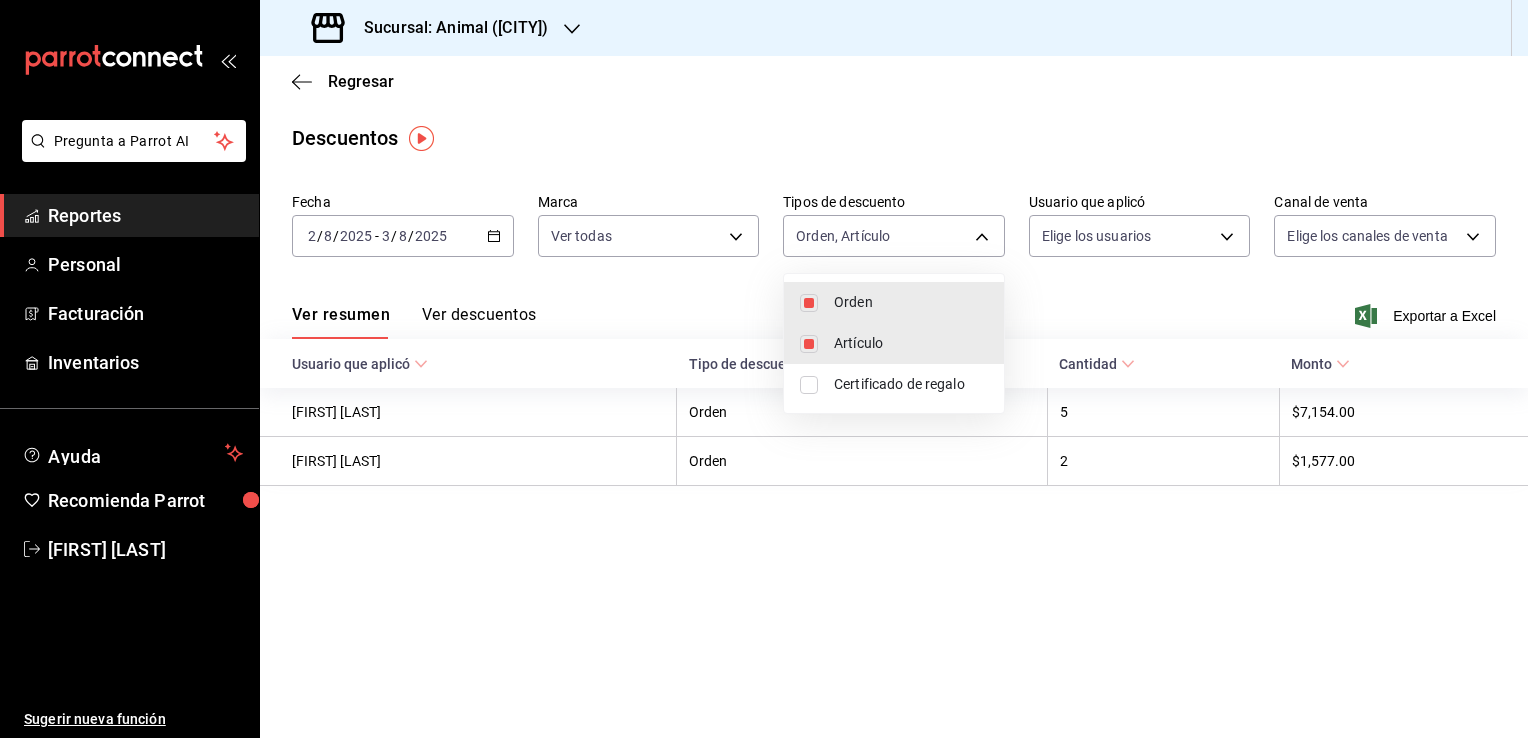 click on "Certificado de regalo" at bounding box center [911, 384] 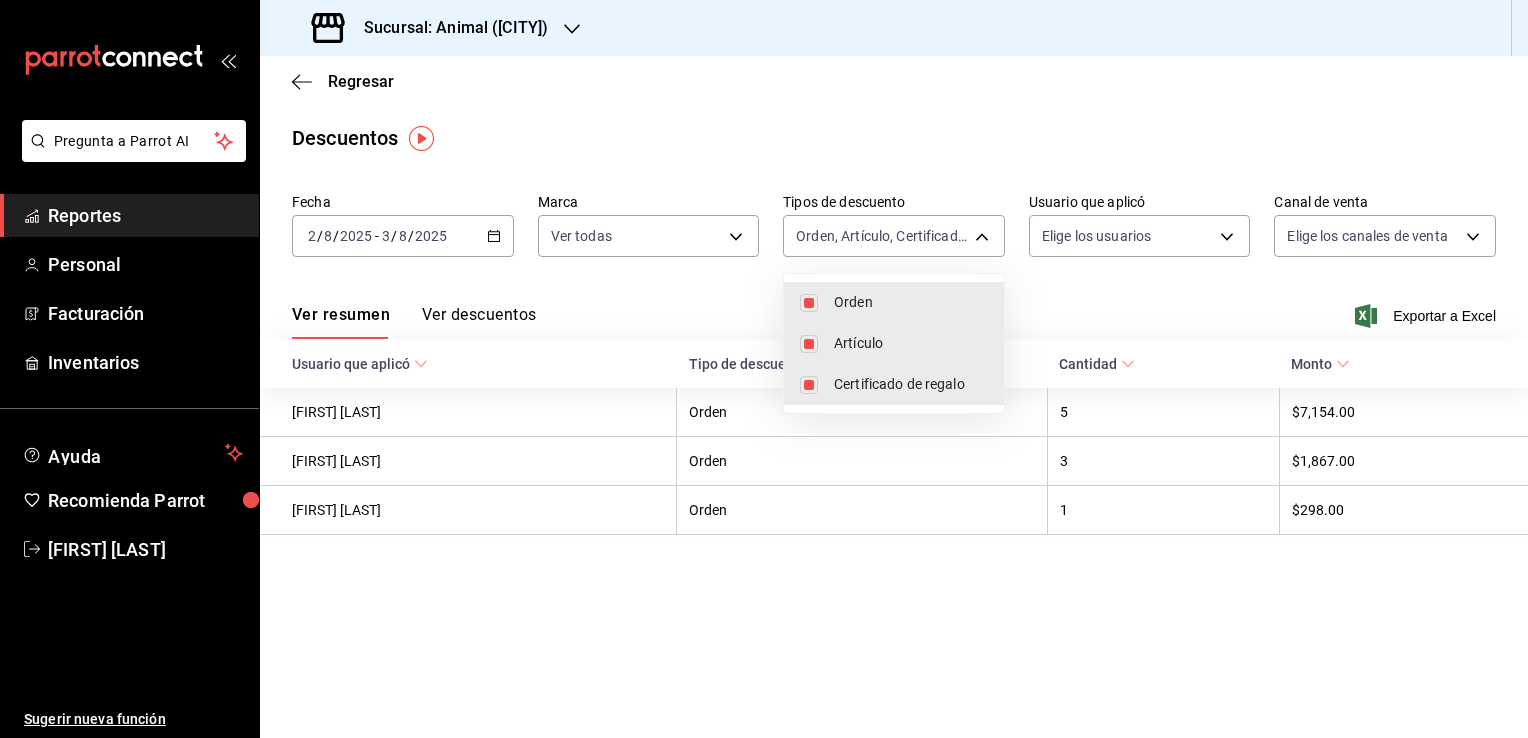 click at bounding box center (764, 369) 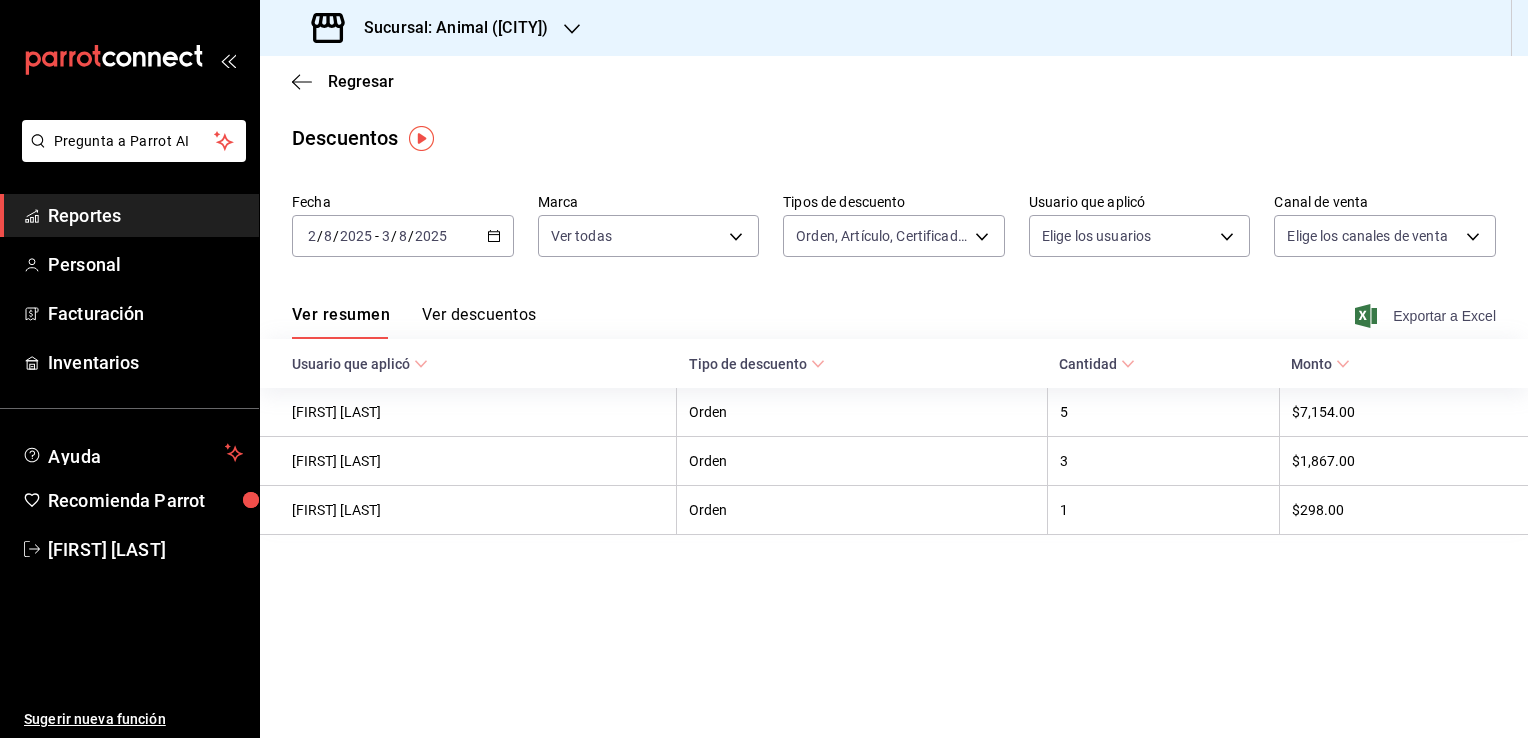 click on "Exportar a Excel" at bounding box center (1427, 316) 